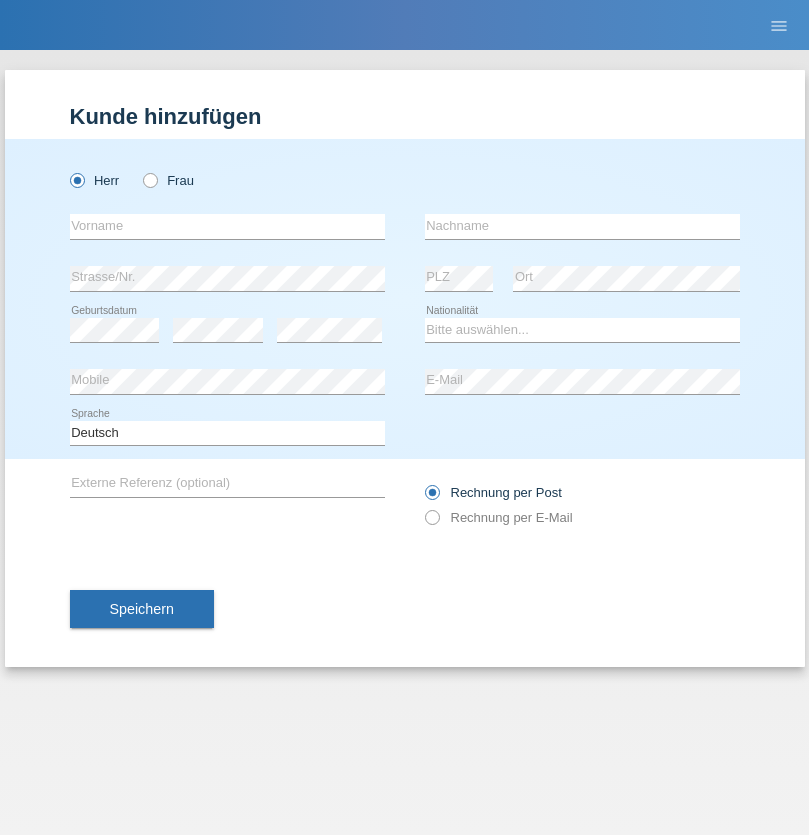 scroll, scrollTop: 0, scrollLeft: 0, axis: both 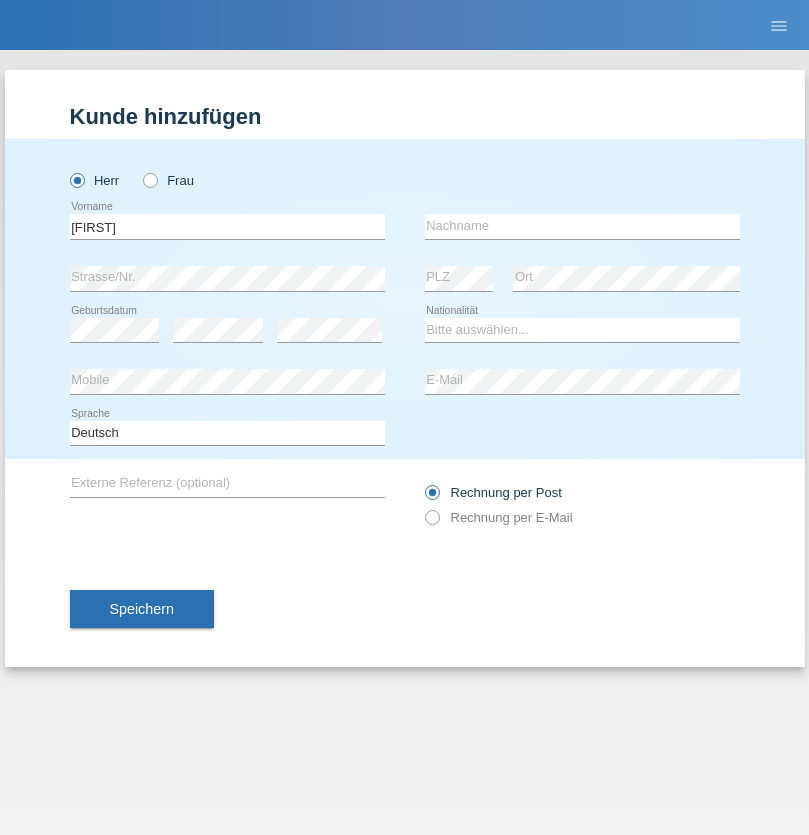 type on "[FIRST]" 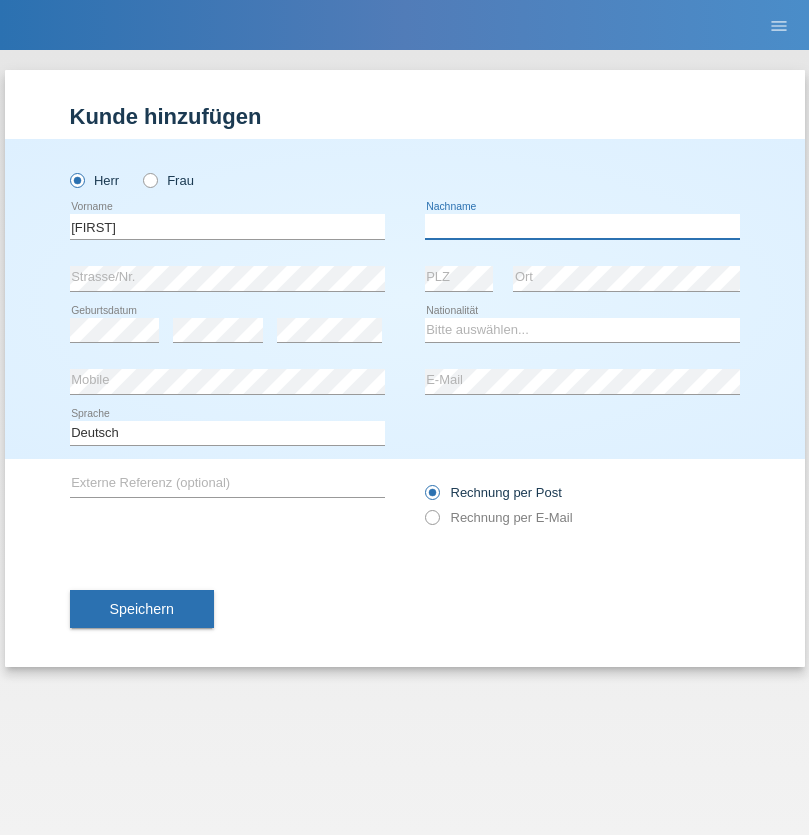 click at bounding box center (582, 226) 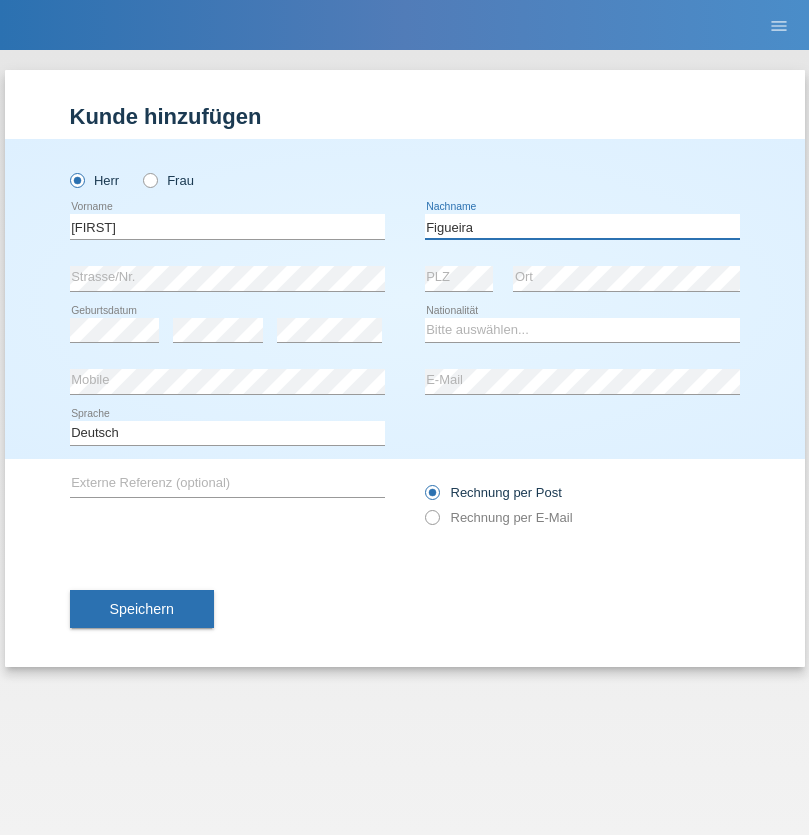 type on "Figueira" 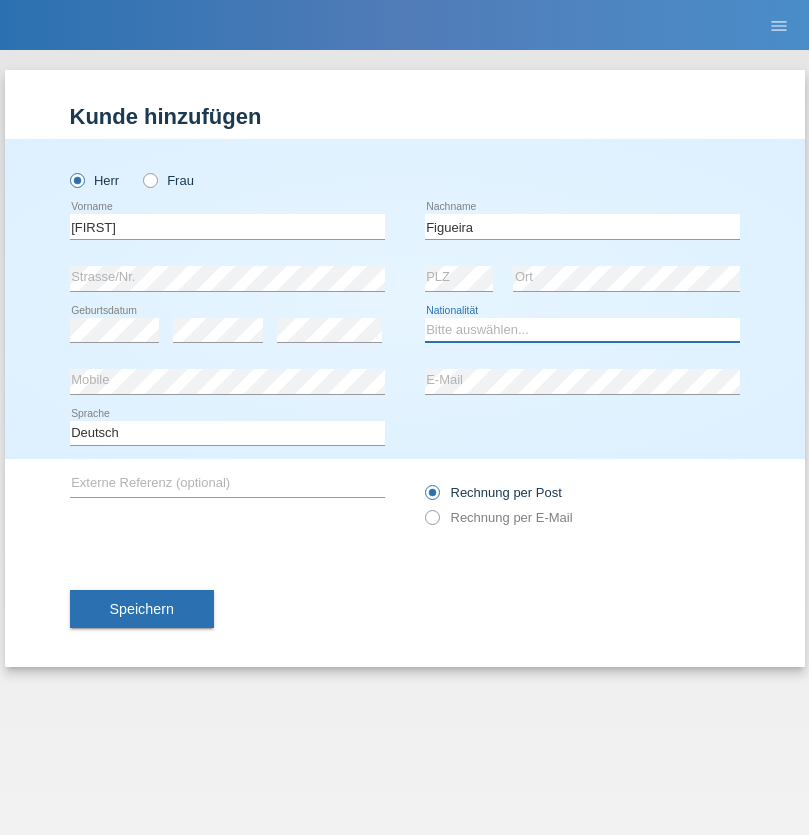 select on "PT" 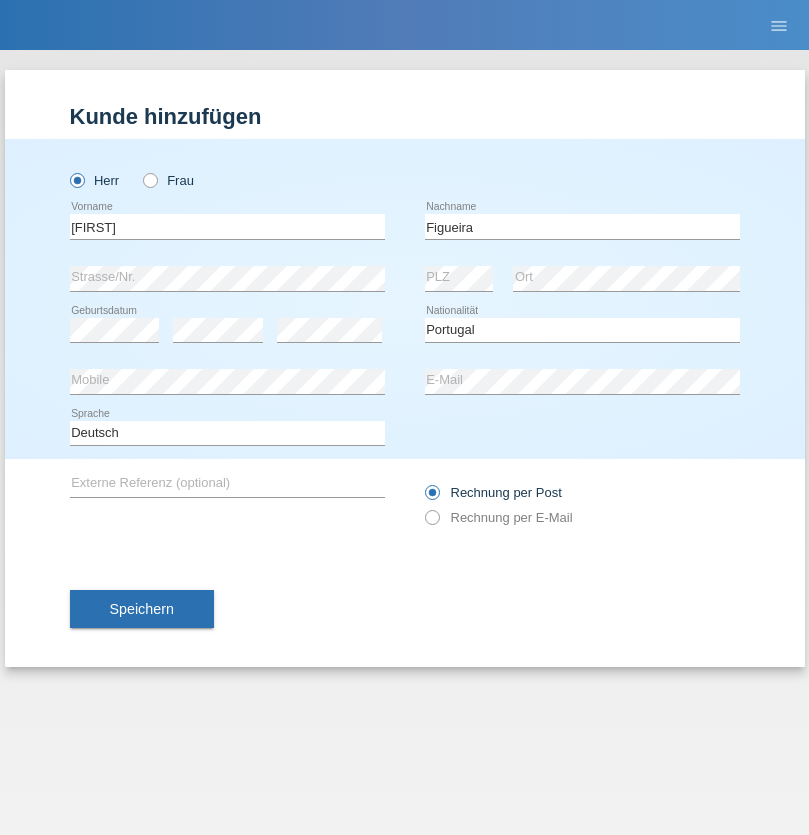 select on "C" 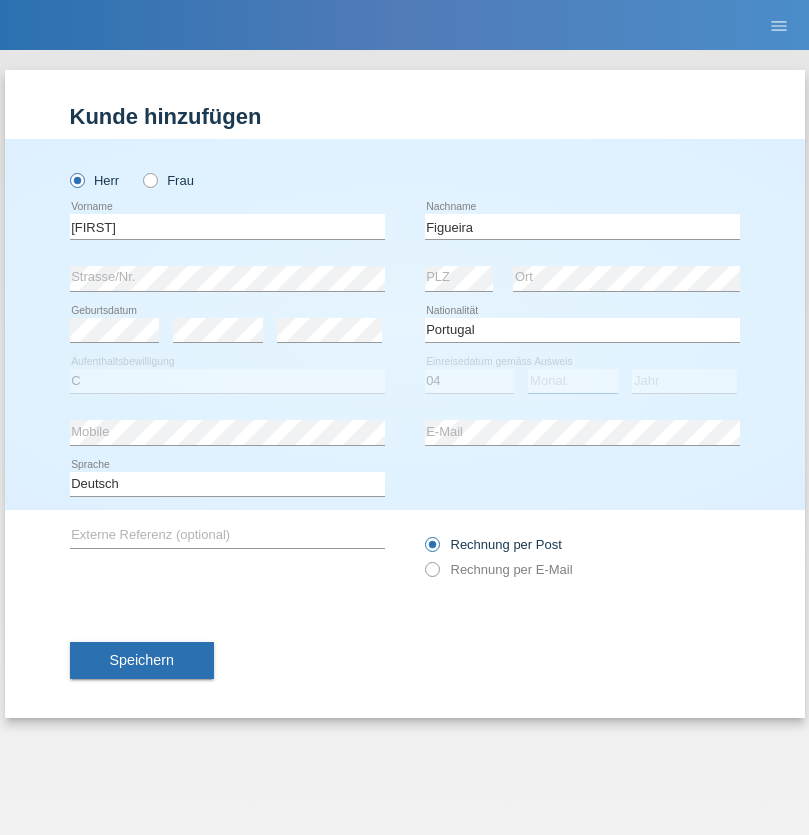 select on "02" 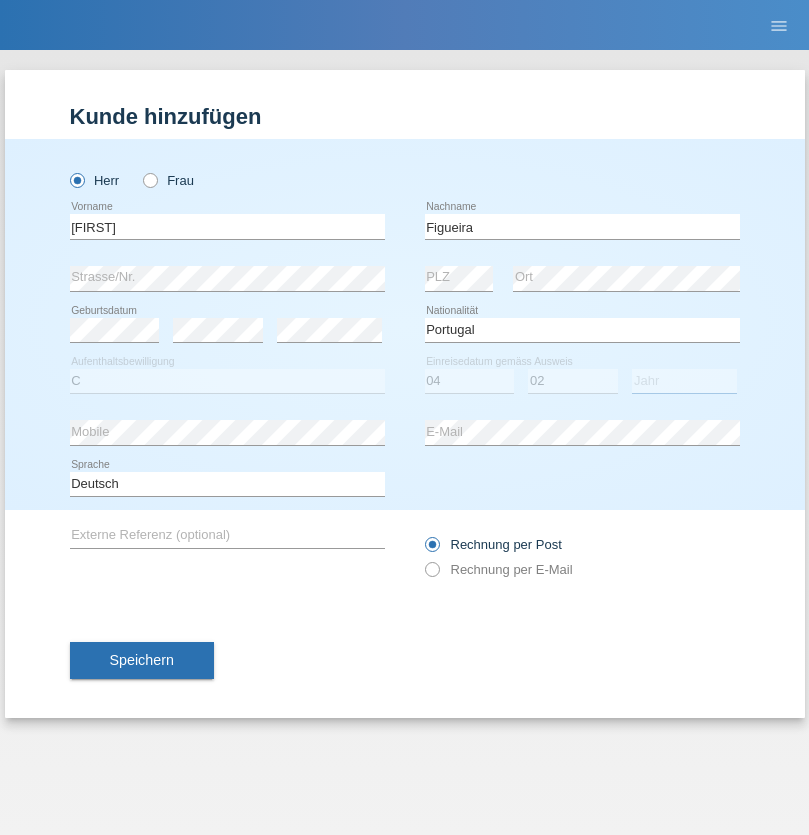 select on "2012" 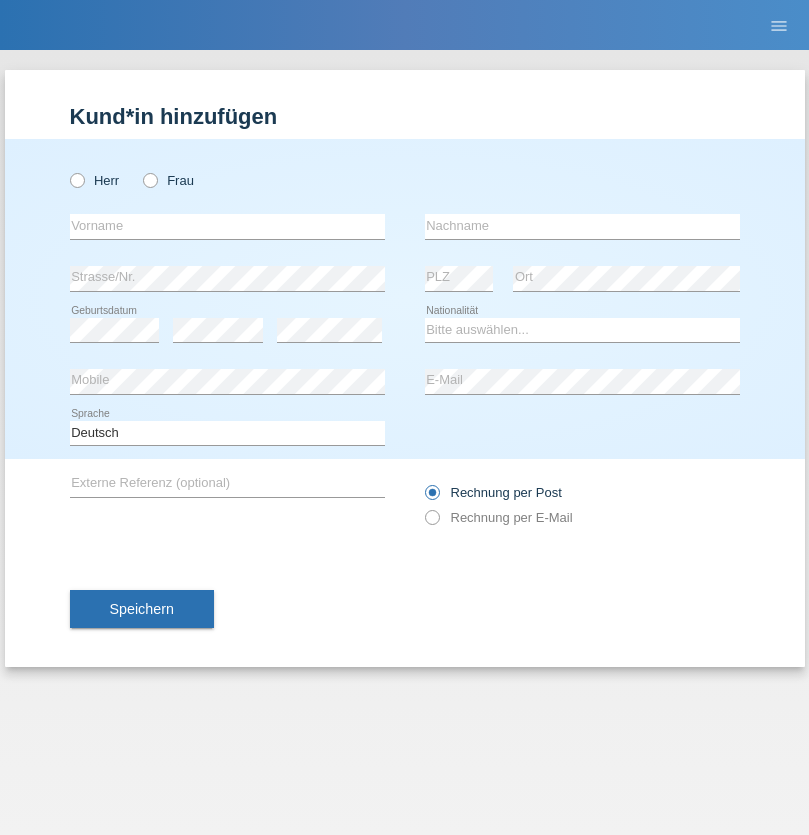 scroll, scrollTop: 0, scrollLeft: 0, axis: both 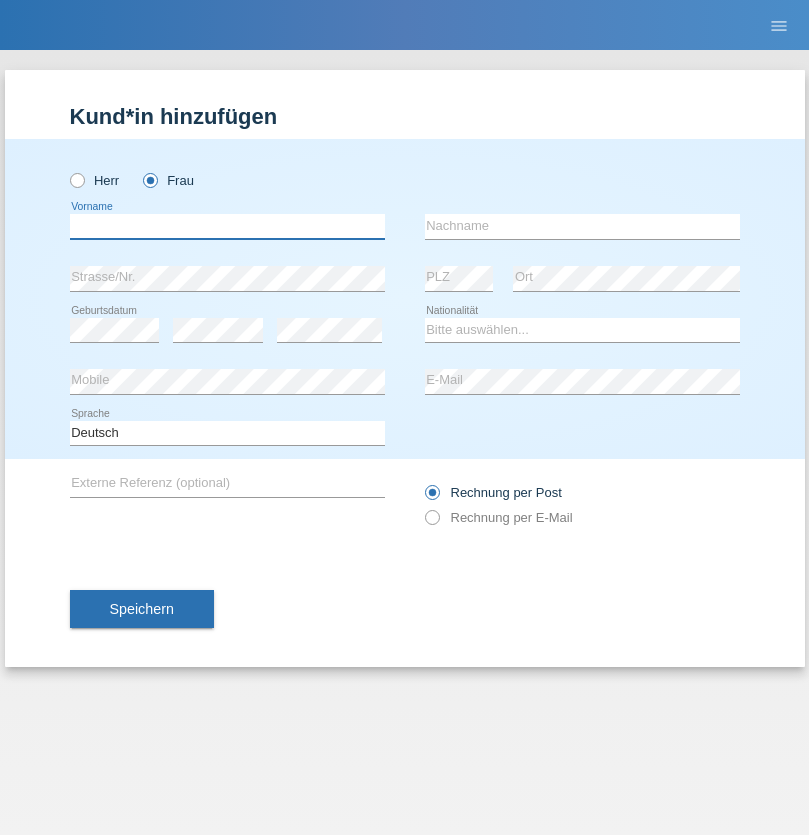 click at bounding box center [227, 226] 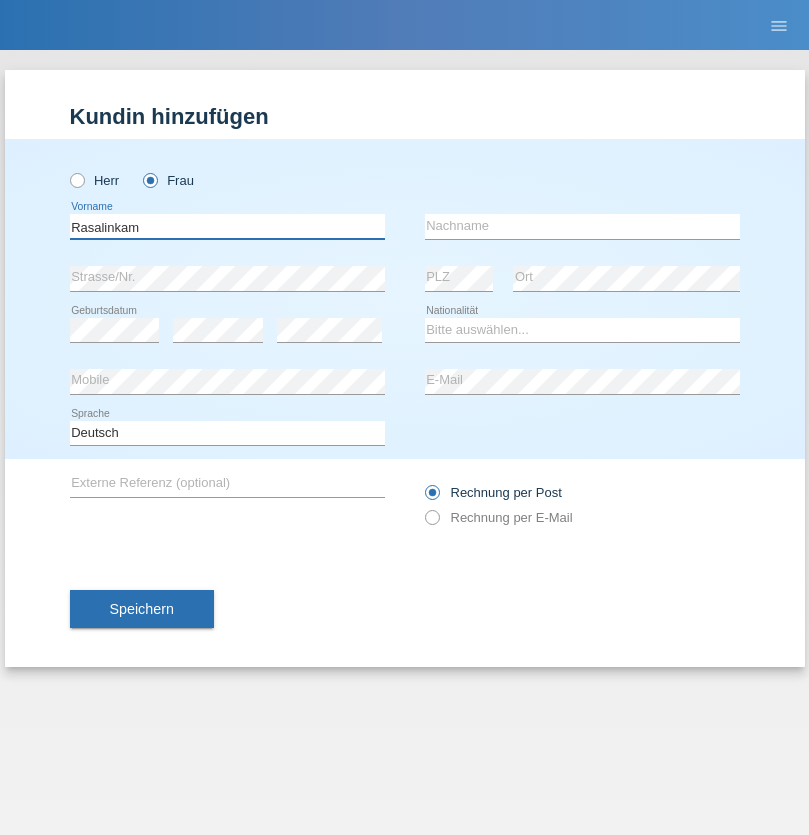 type on "Rasalinkam" 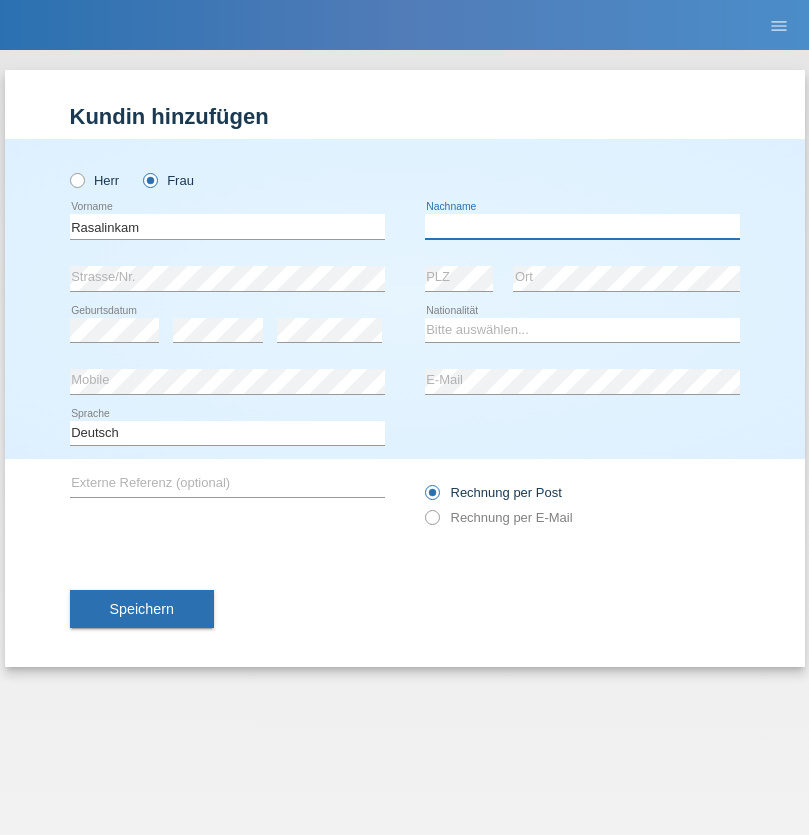 click at bounding box center (582, 226) 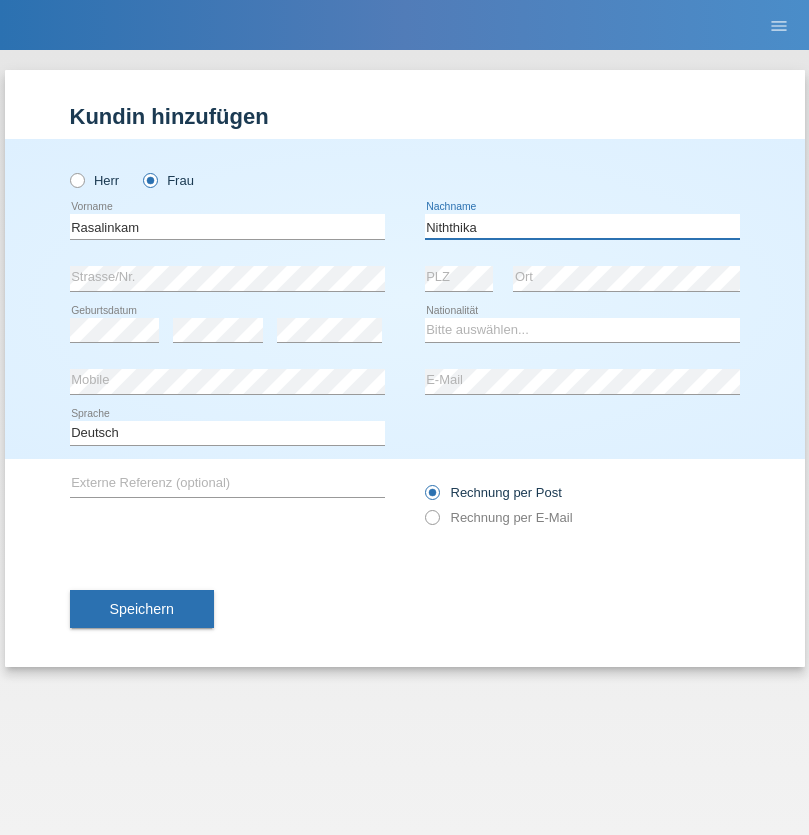 type on "Niththika" 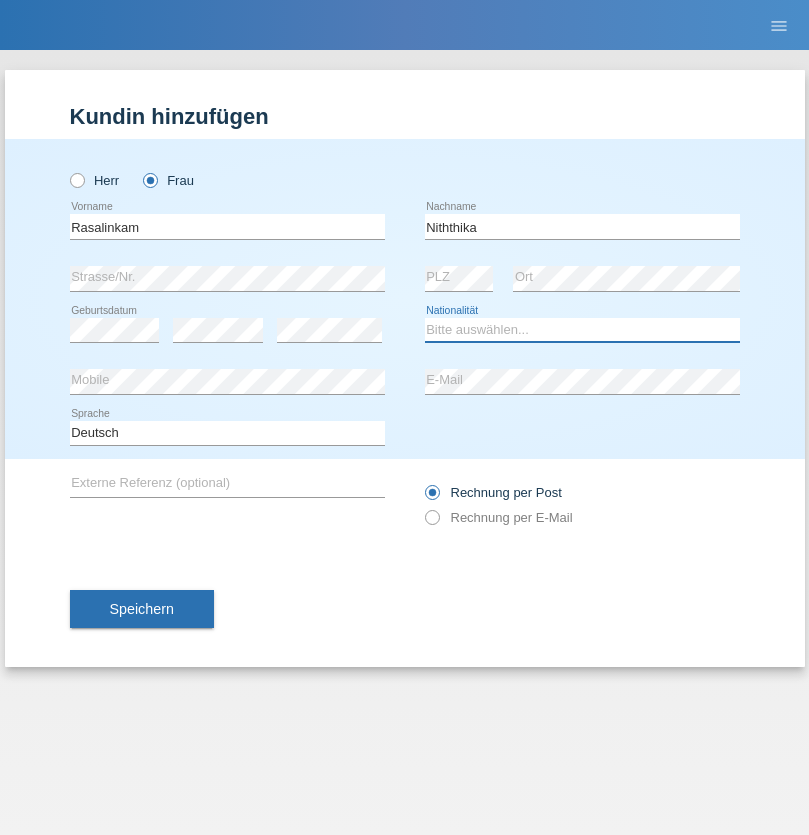 select on "LK" 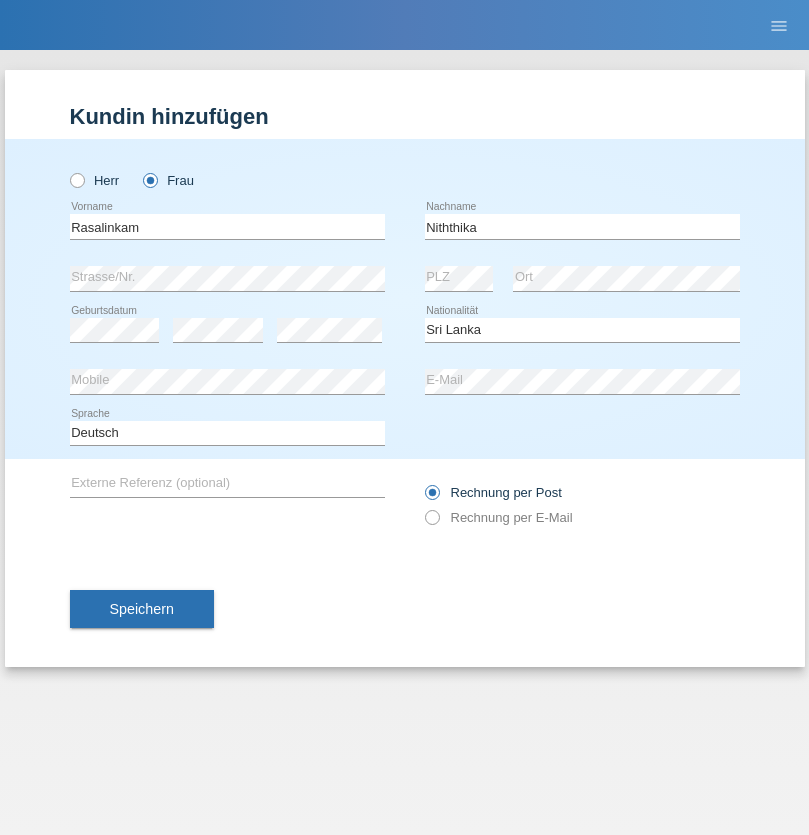 select on "C" 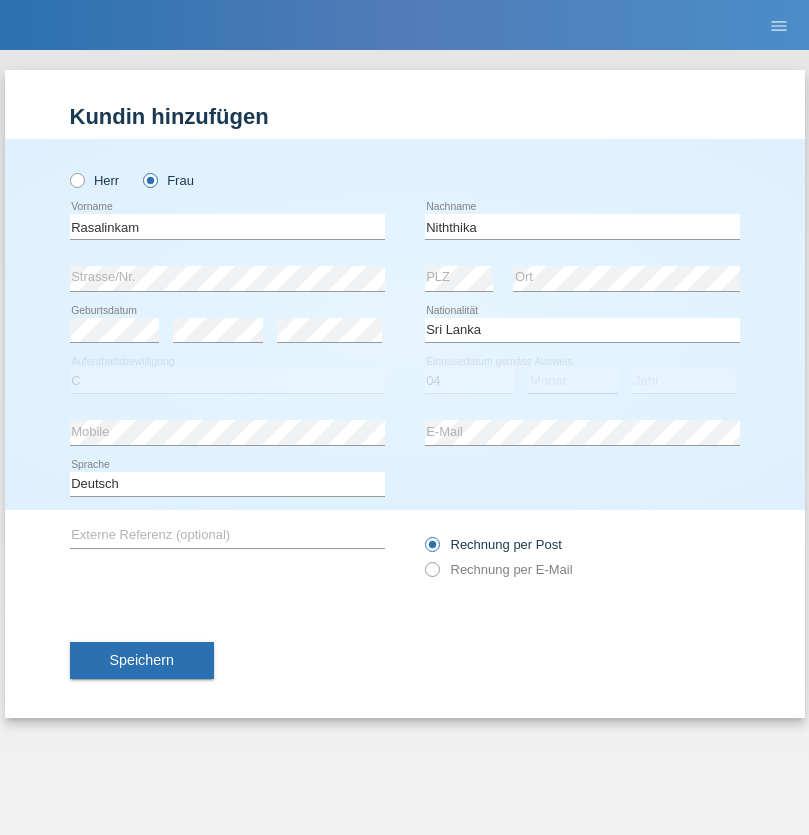 select on "08" 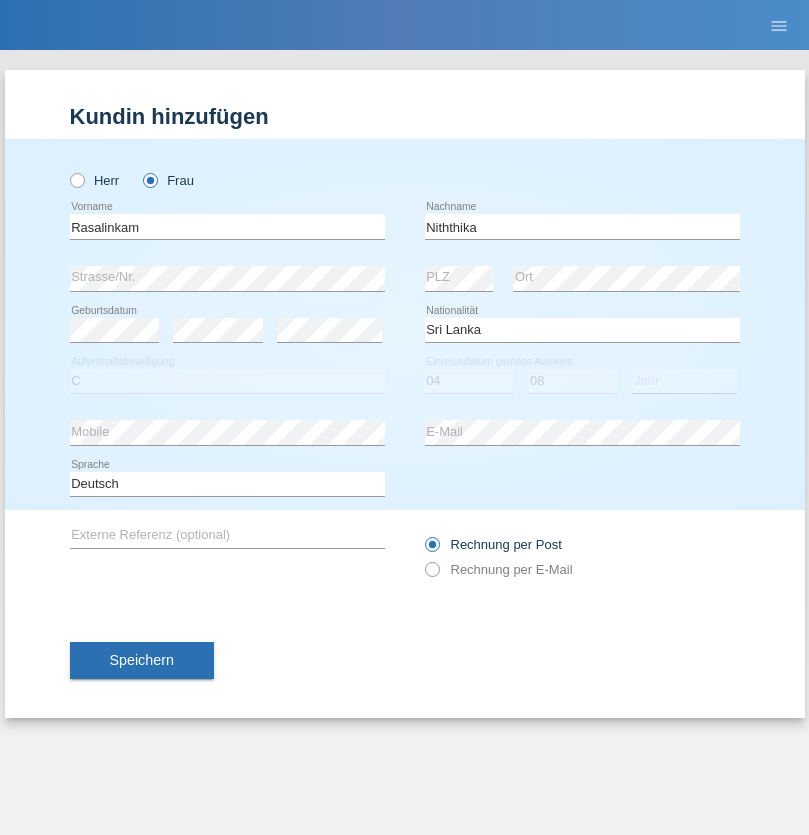 select on "2021" 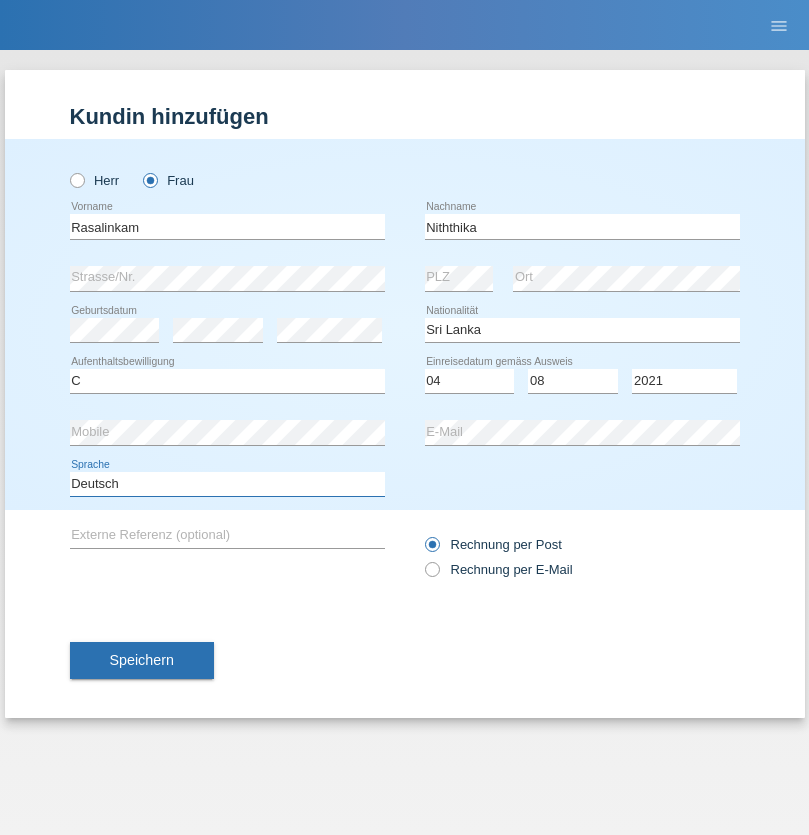 select on "en" 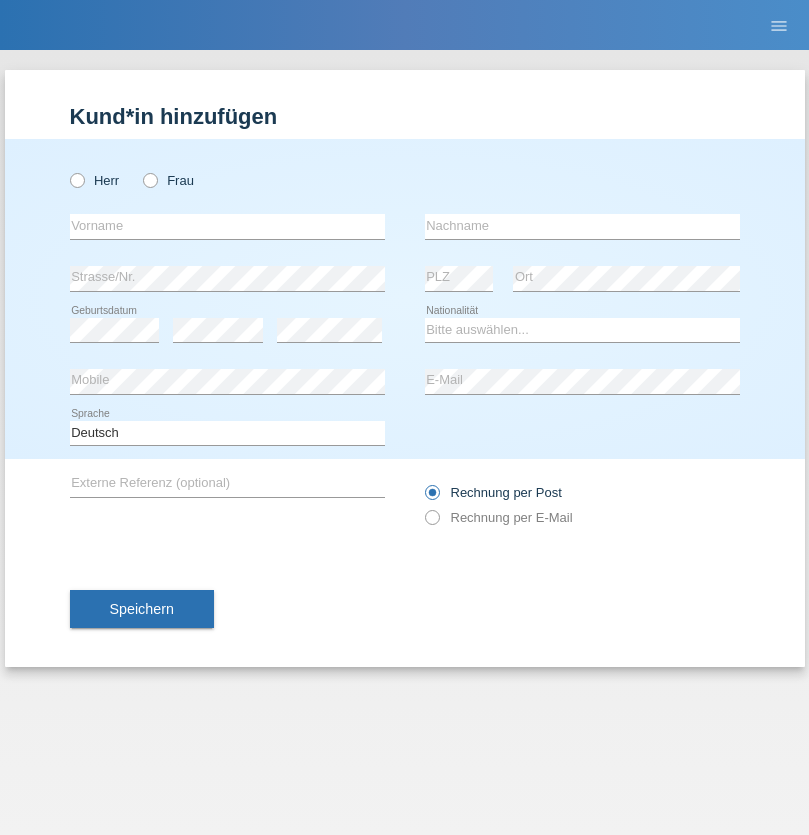 scroll, scrollTop: 0, scrollLeft: 0, axis: both 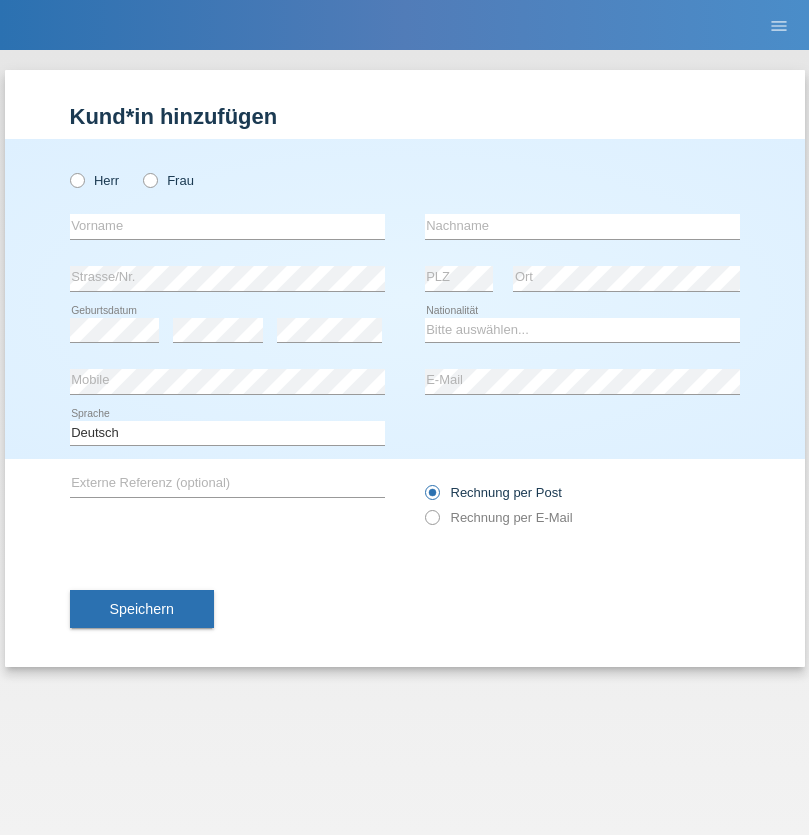 radio on "true" 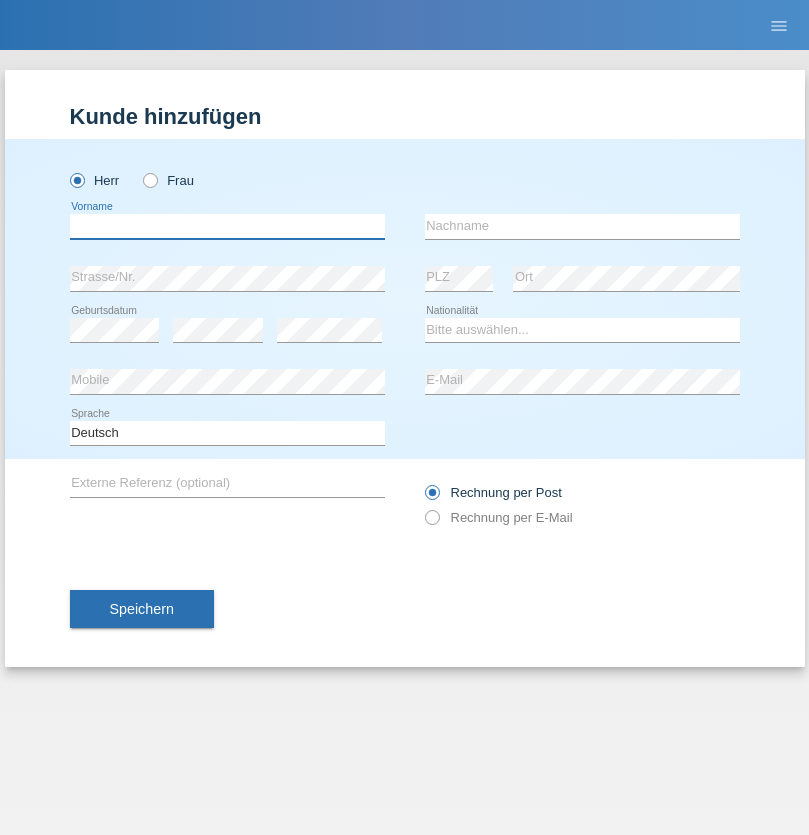 click at bounding box center (227, 226) 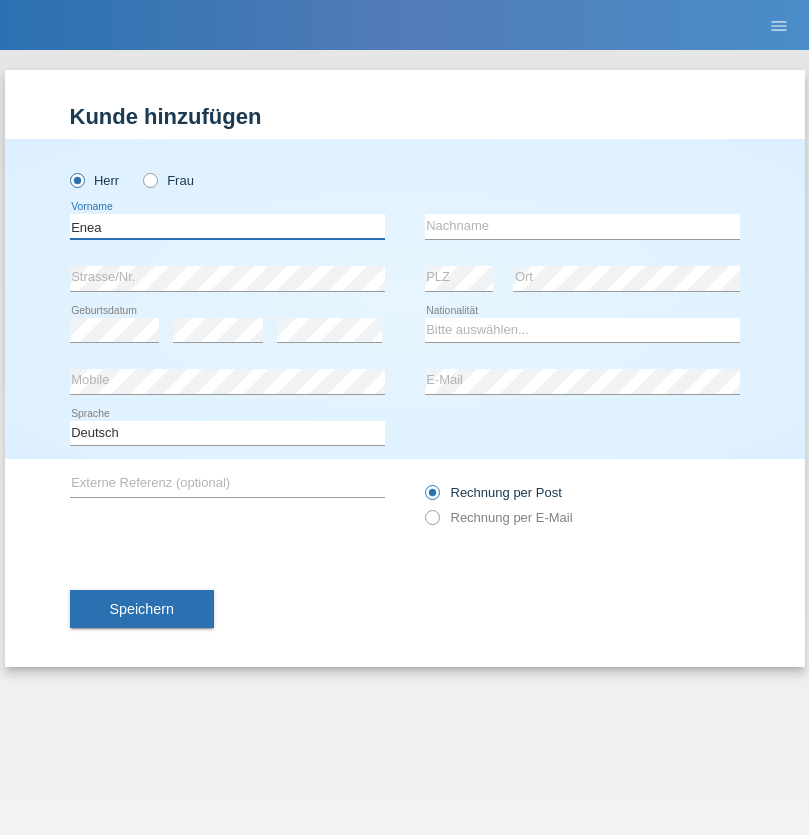 type on "Enea" 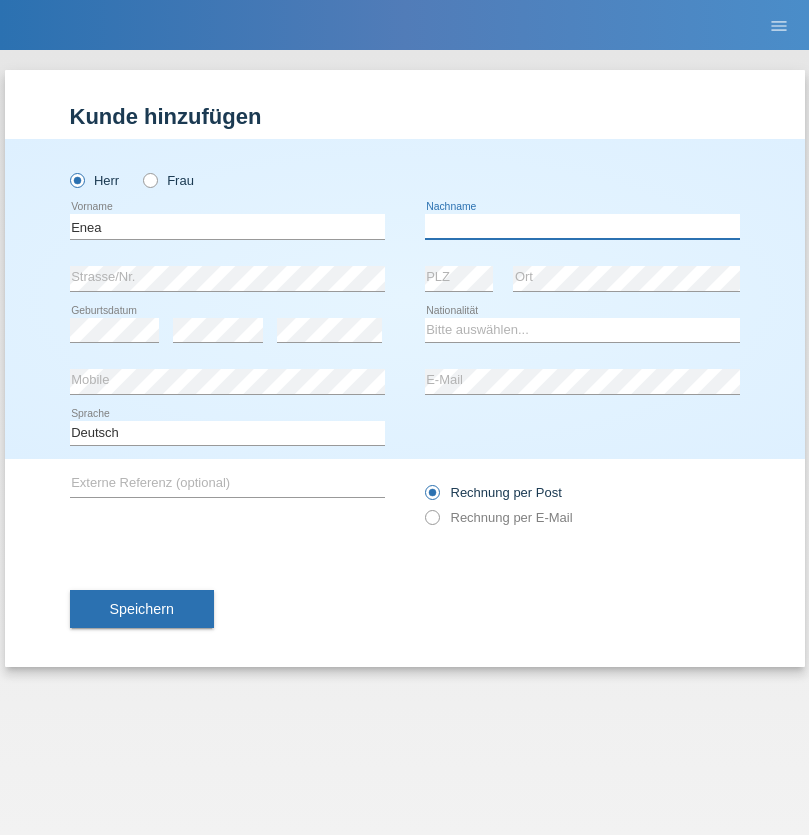 click at bounding box center [582, 226] 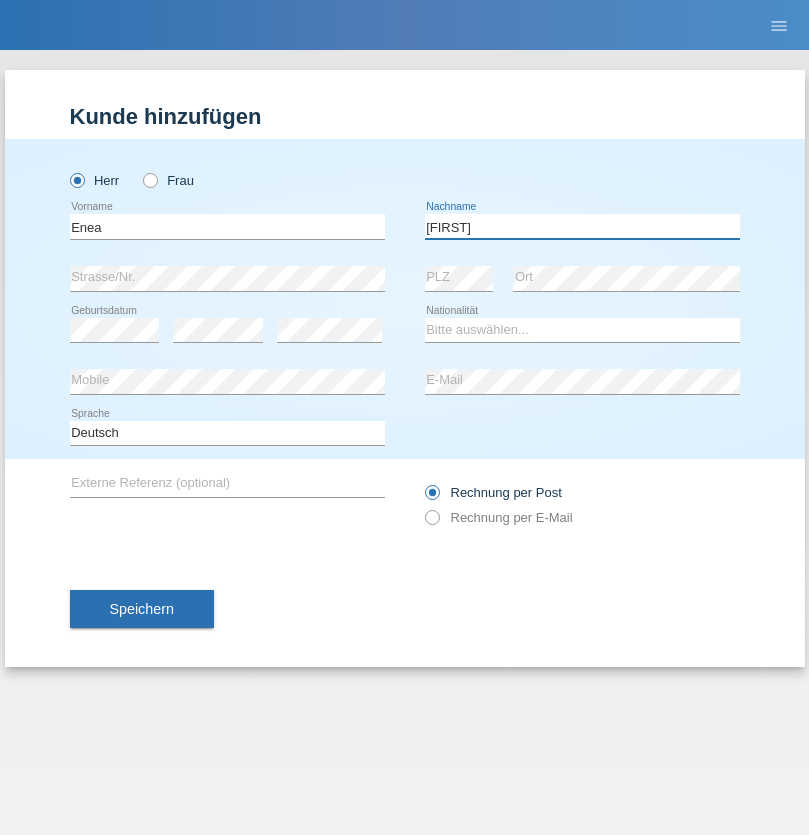 type on "Andrei" 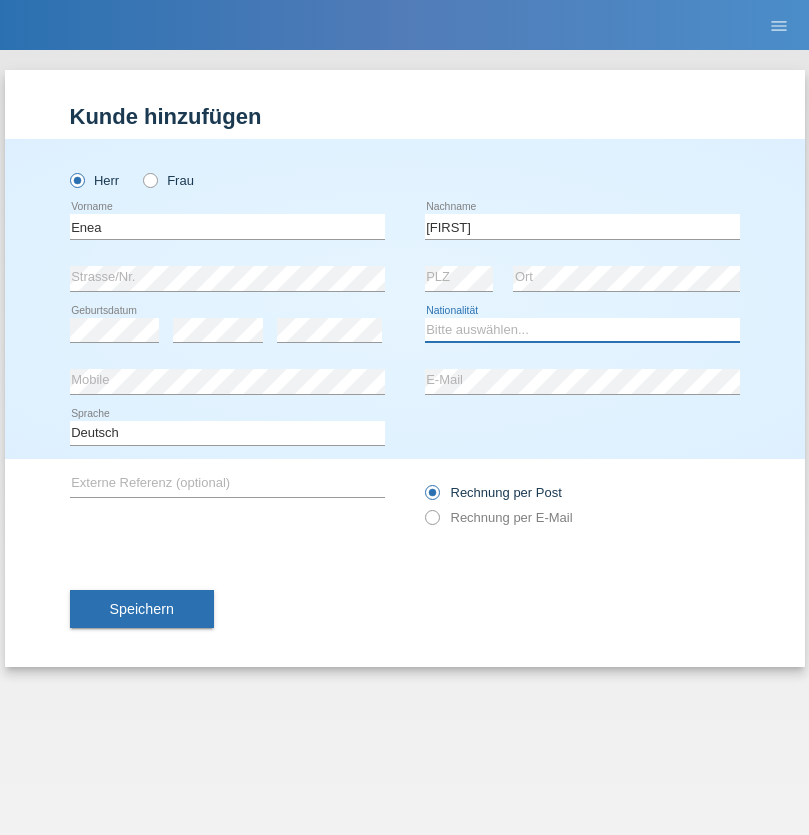 select on "OM" 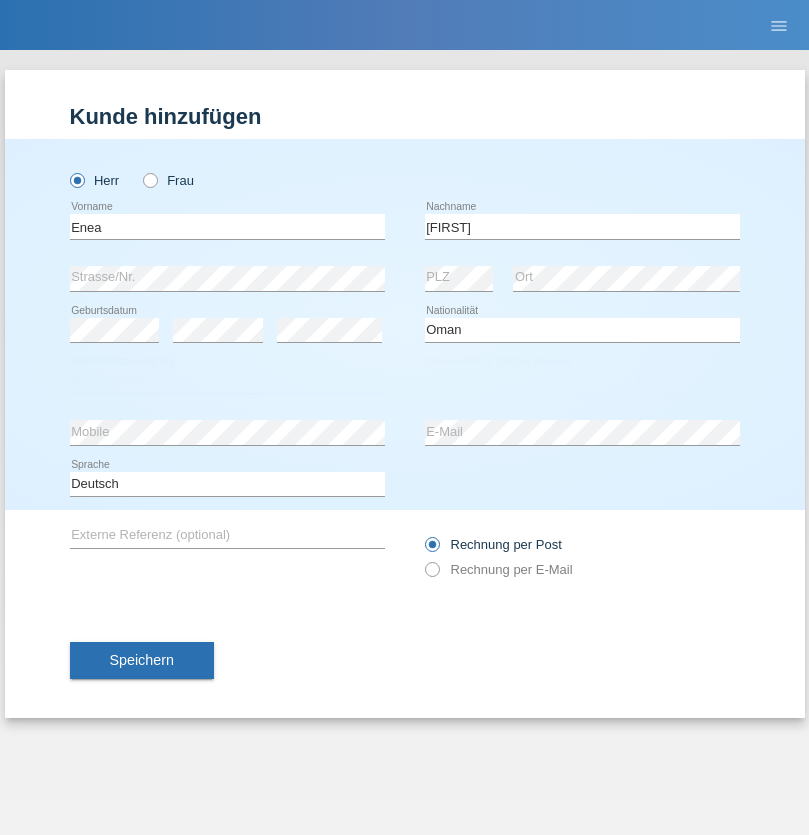 select on "C" 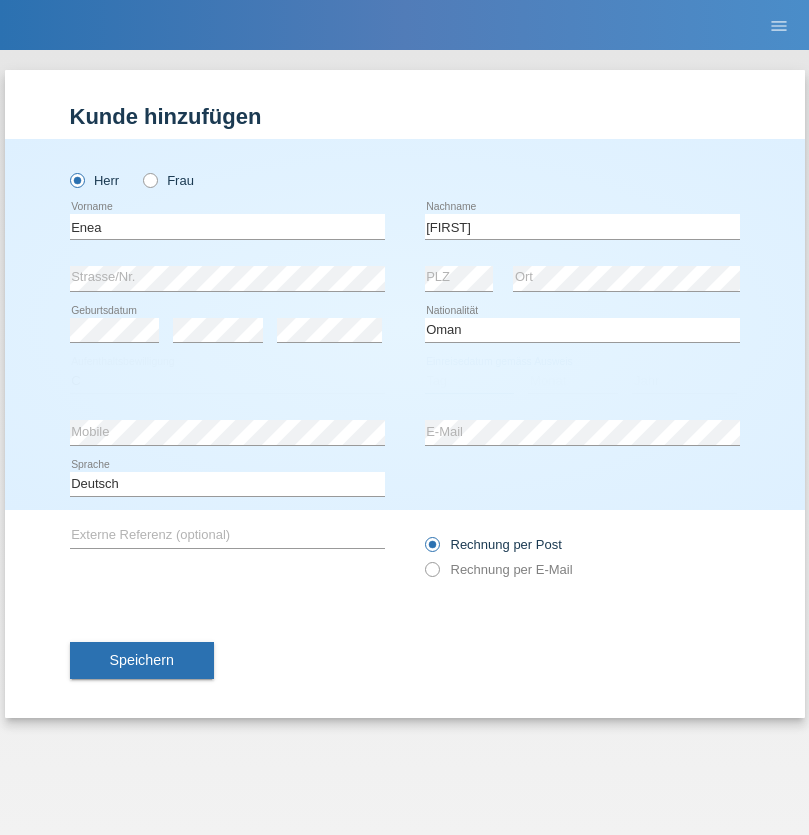 select on "17" 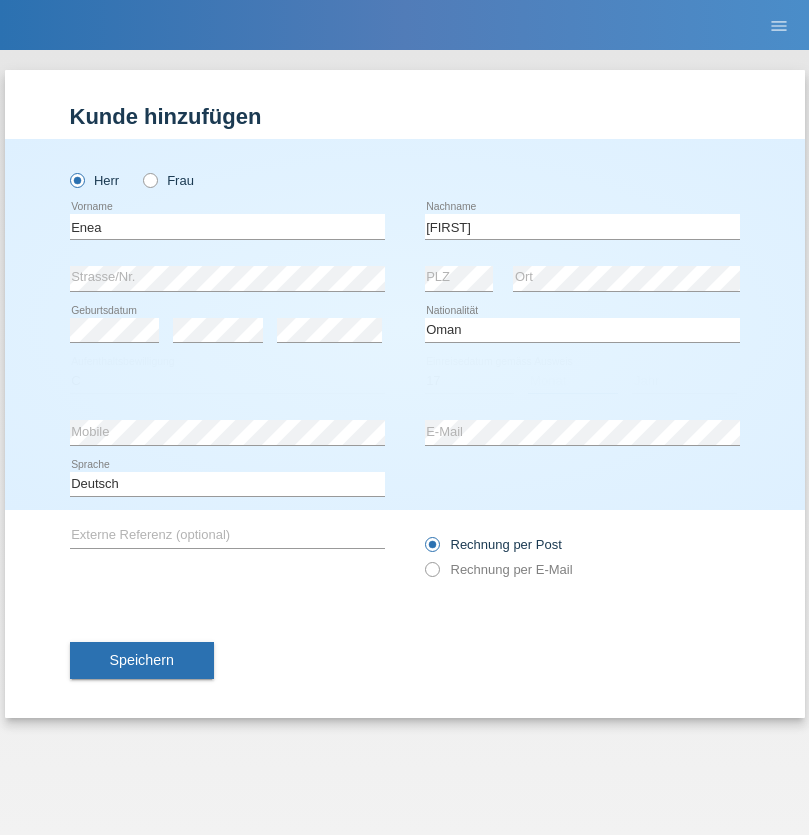 select on "06" 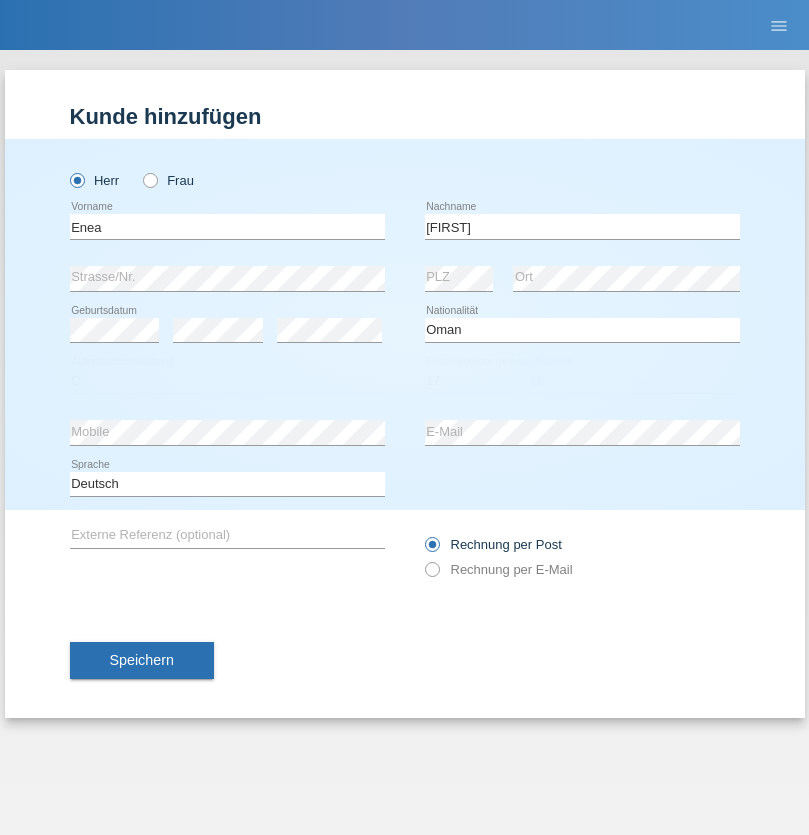 select on "2021" 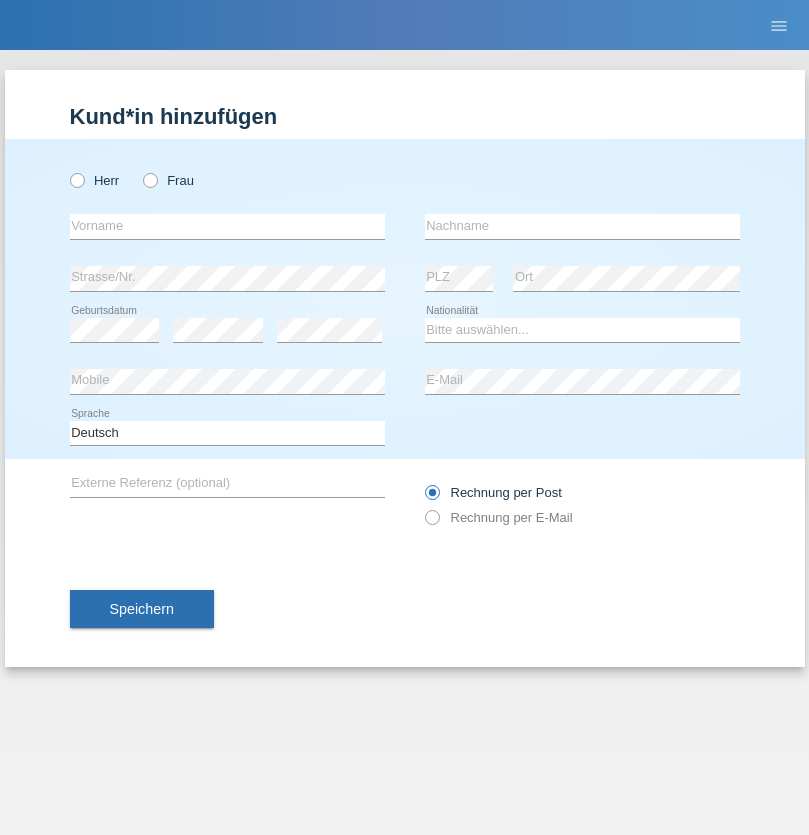 scroll, scrollTop: 0, scrollLeft: 0, axis: both 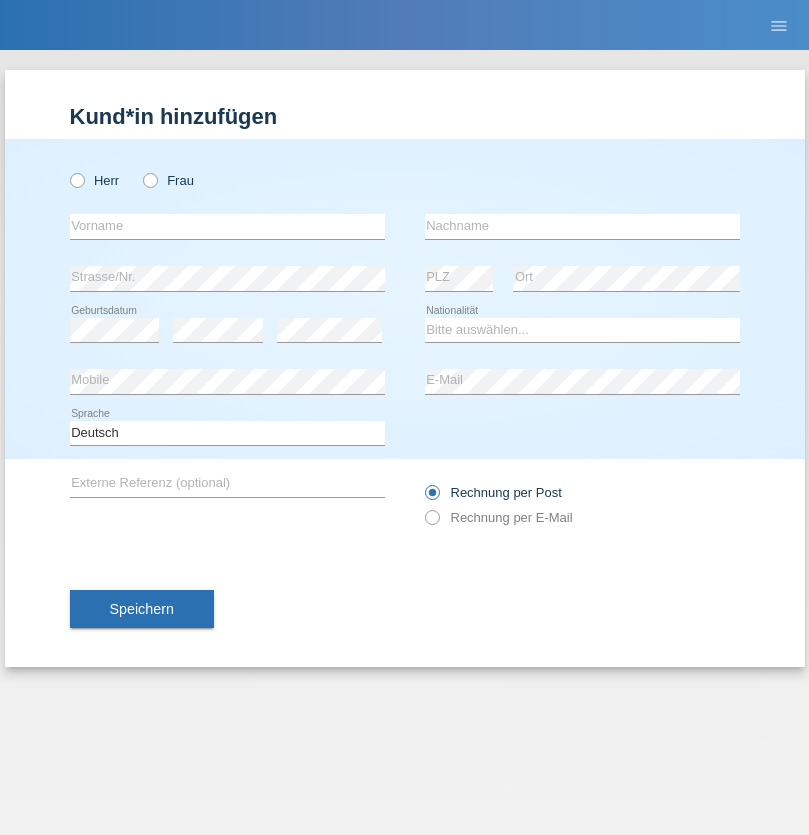 radio on "true" 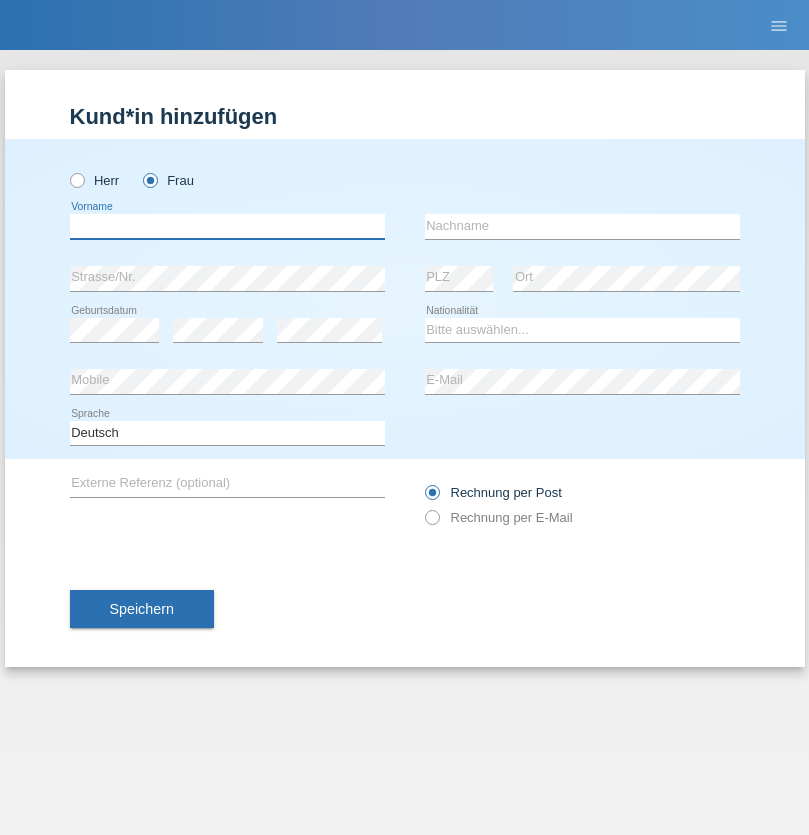 click at bounding box center [227, 226] 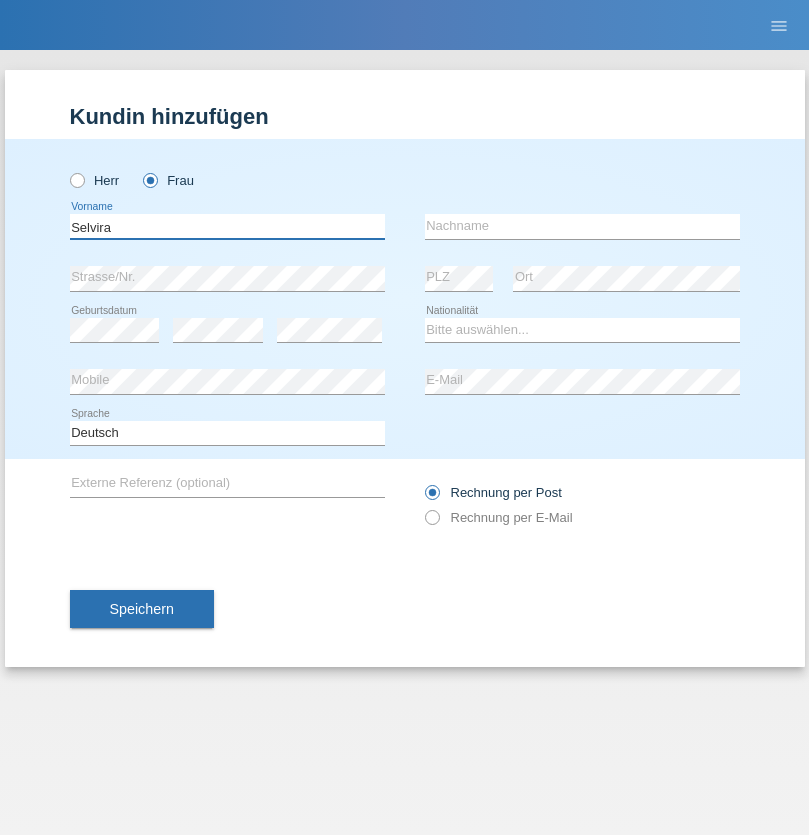 type on "Selvira" 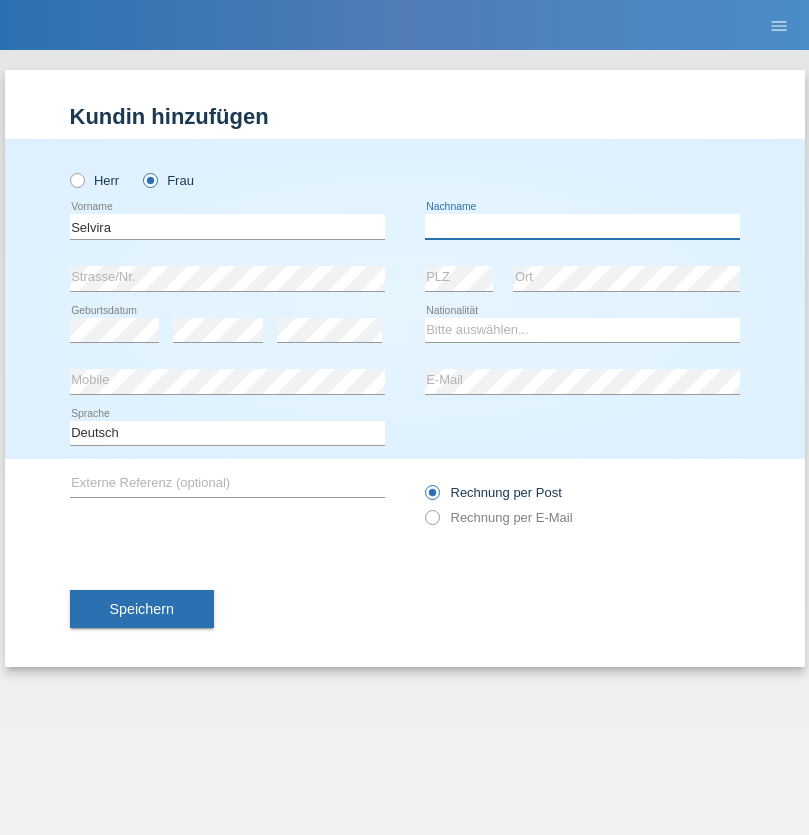 click at bounding box center (582, 226) 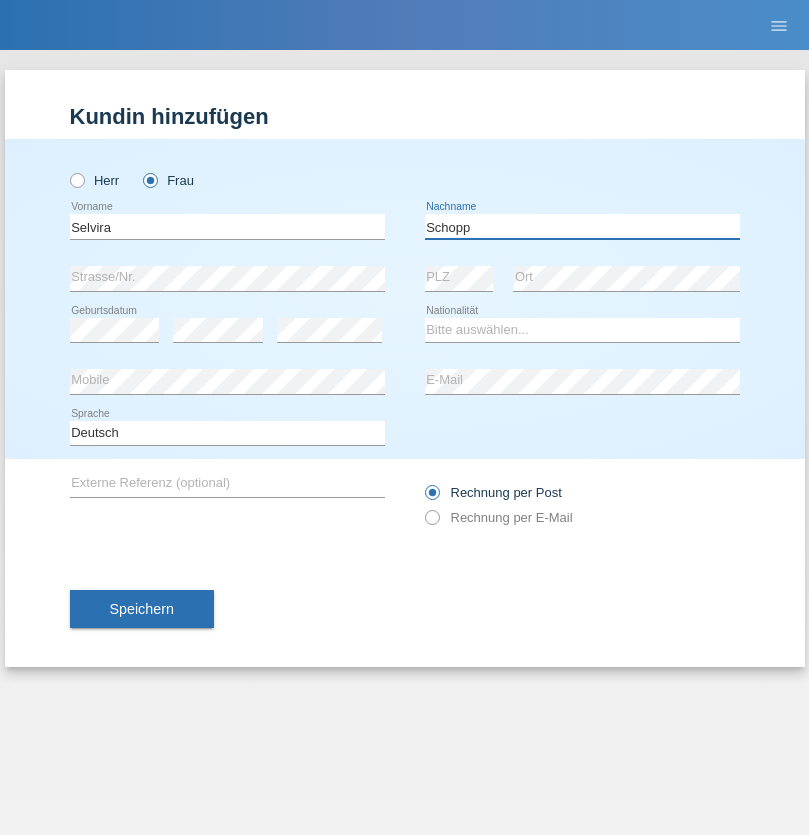type on "Schopp" 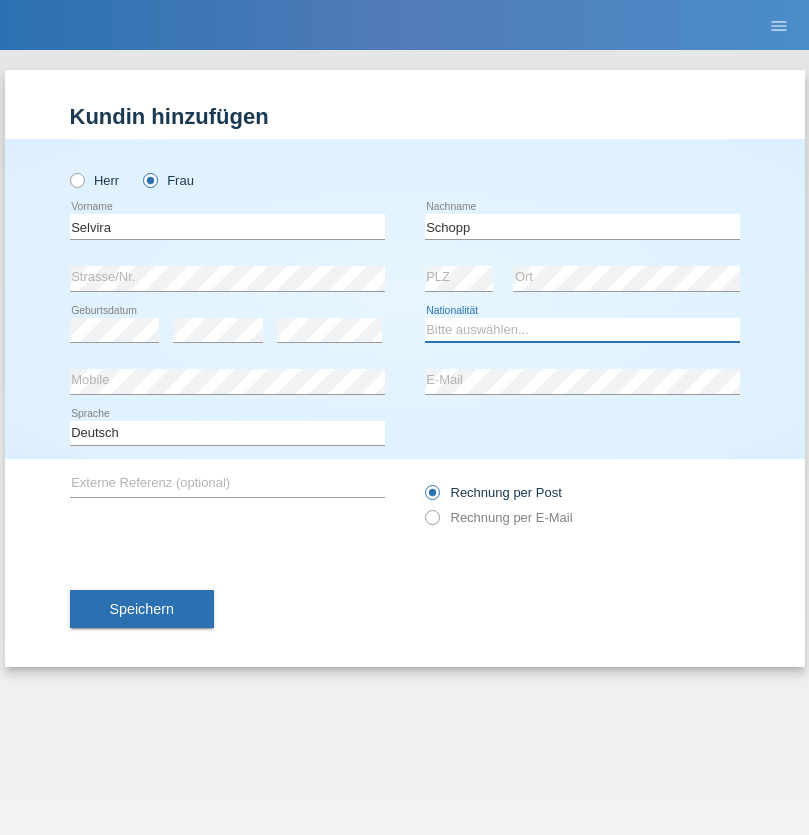 select on "CH" 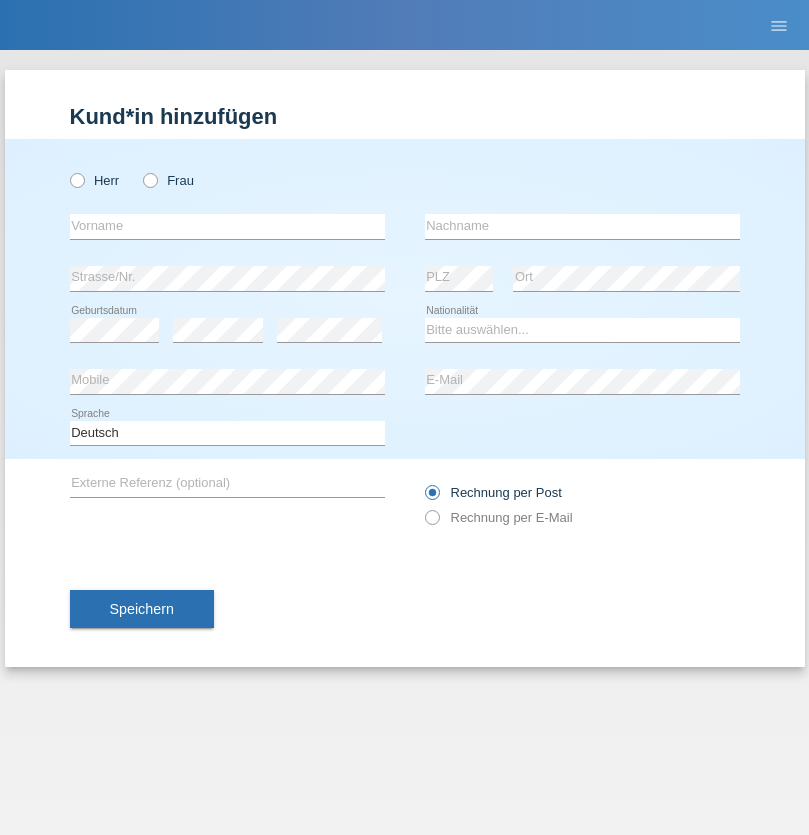 scroll, scrollTop: 0, scrollLeft: 0, axis: both 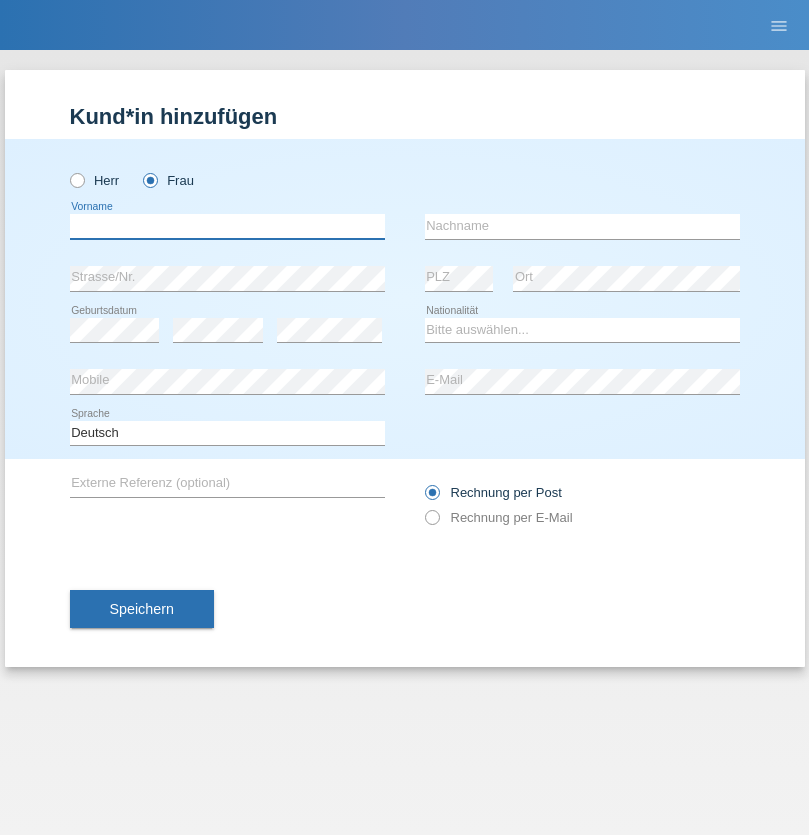 click at bounding box center (227, 226) 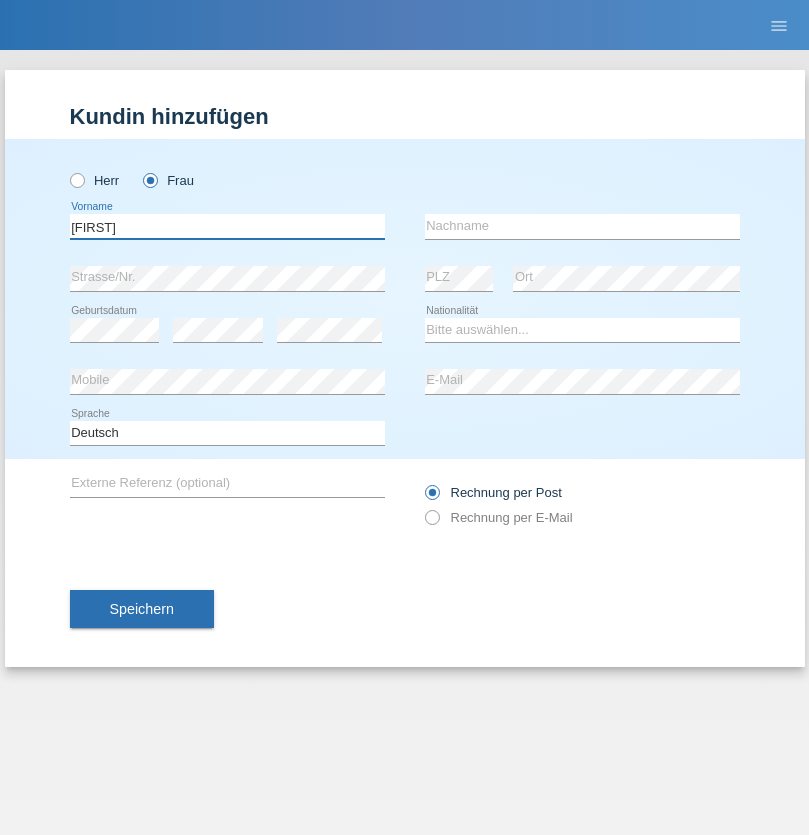 type on "[FIRST]" 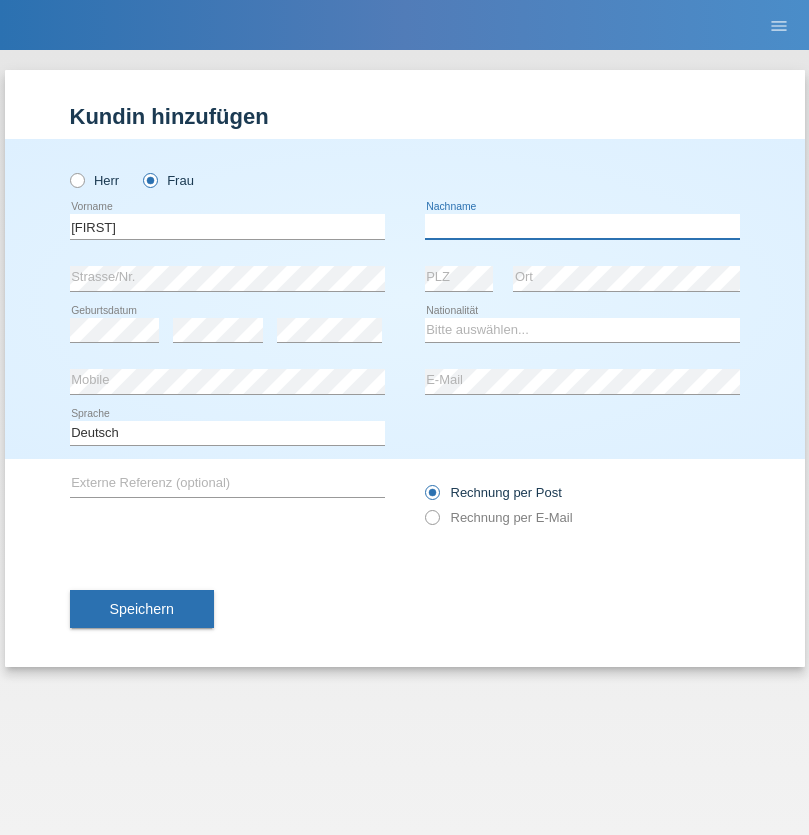 click at bounding box center [582, 226] 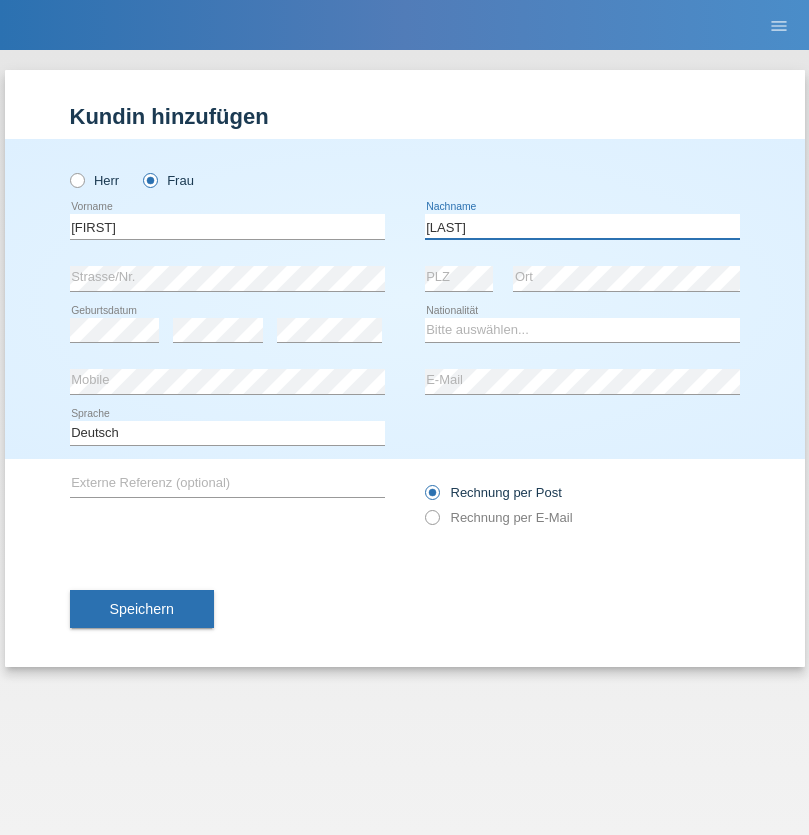 type on "[LAST]" 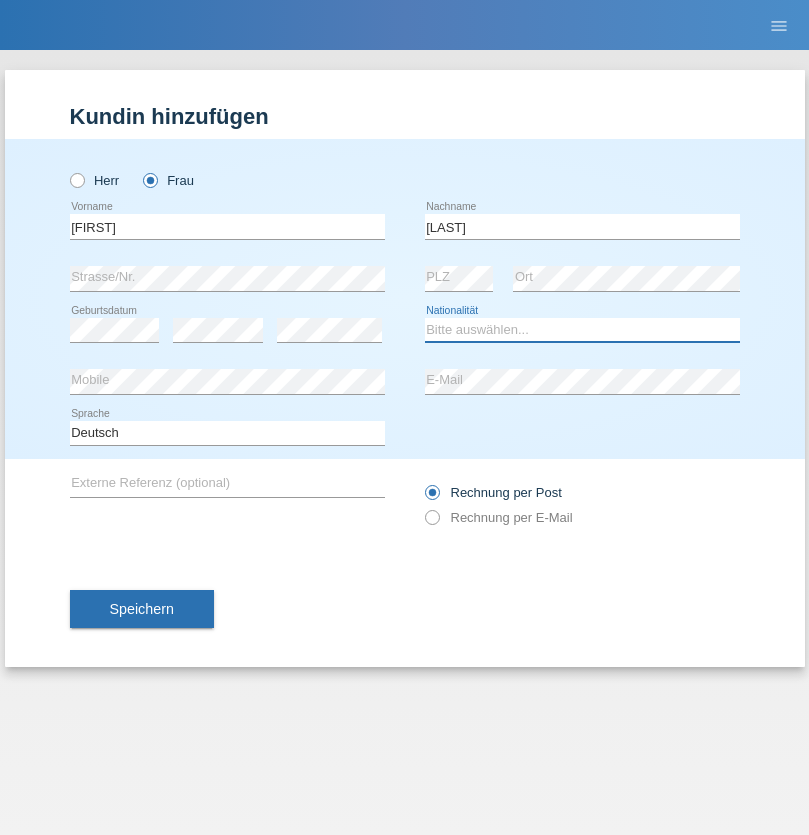 select on "SK" 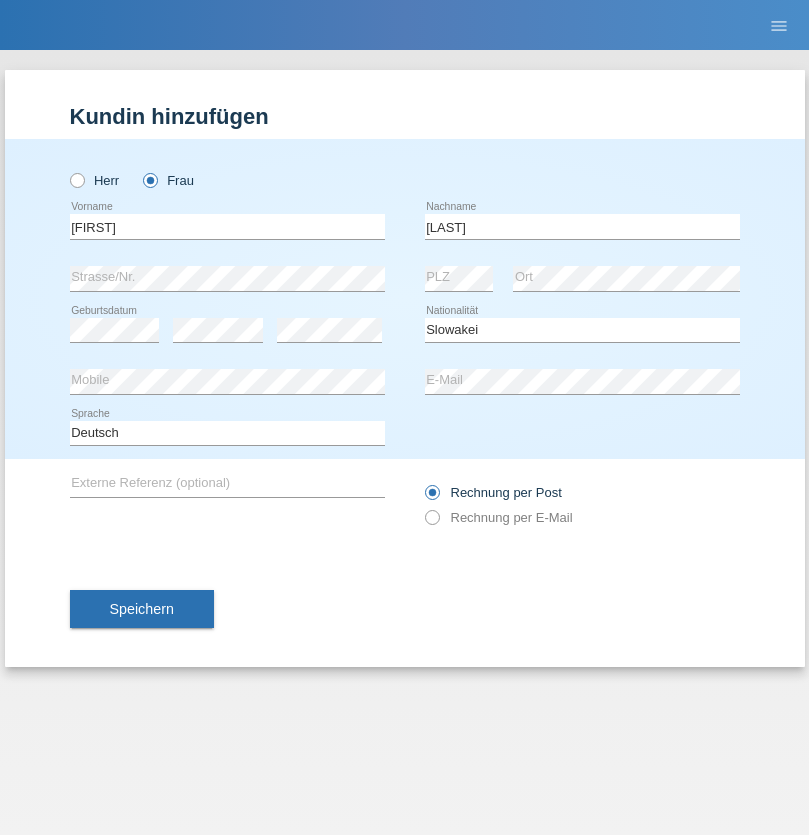 select on "C" 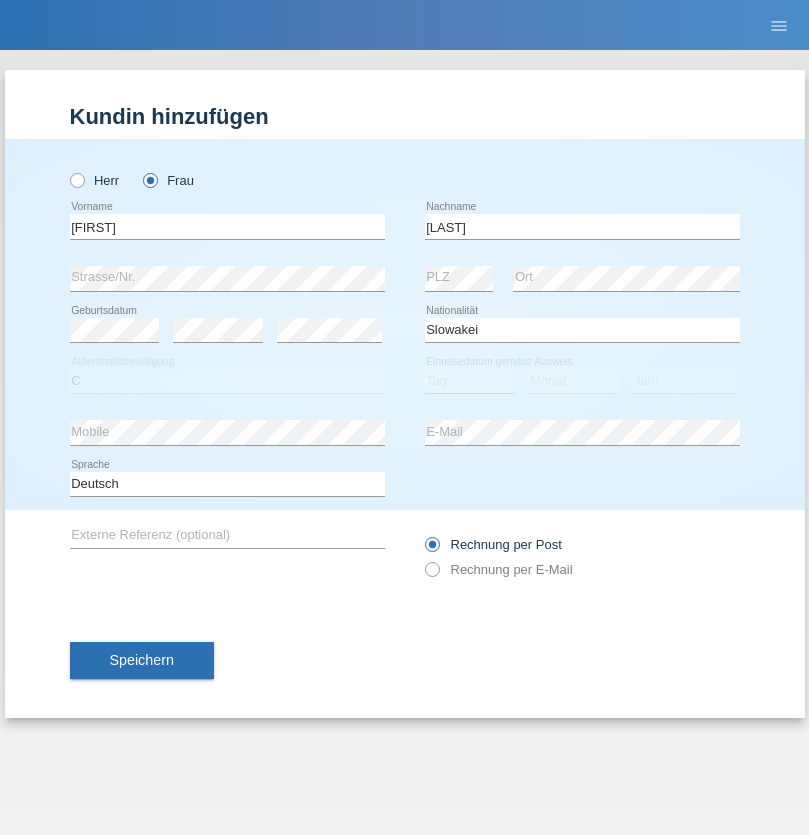 select on "05" 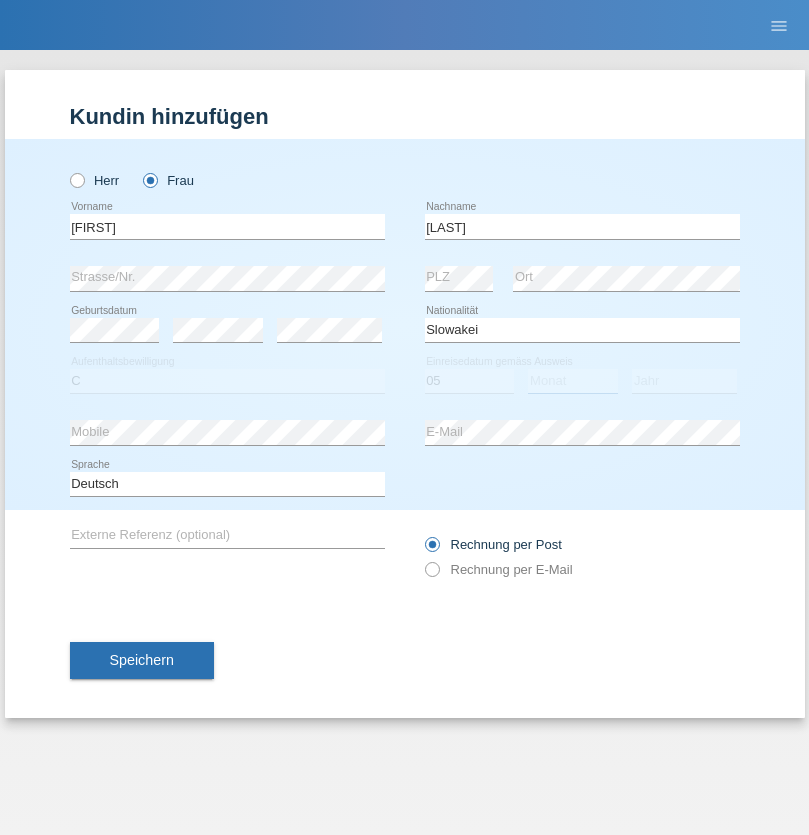 select on "04" 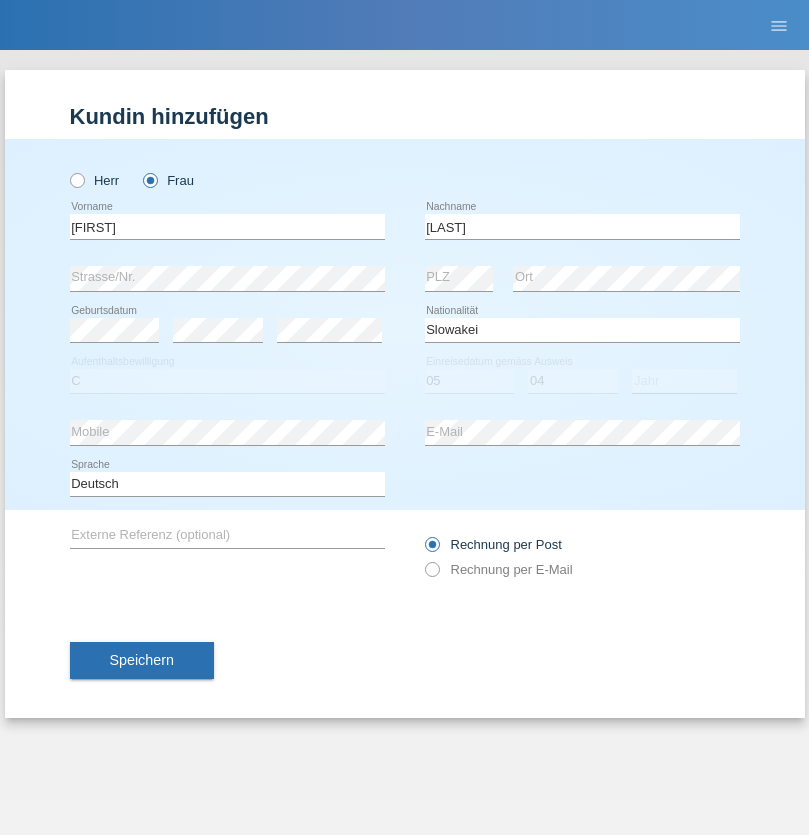select on "2014" 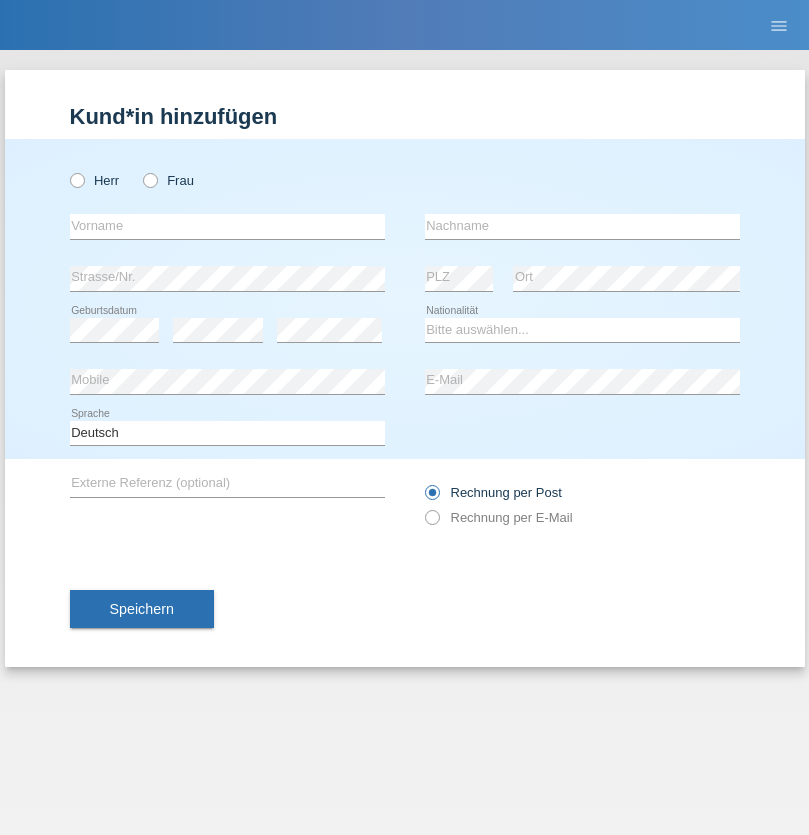 scroll, scrollTop: 0, scrollLeft: 0, axis: both 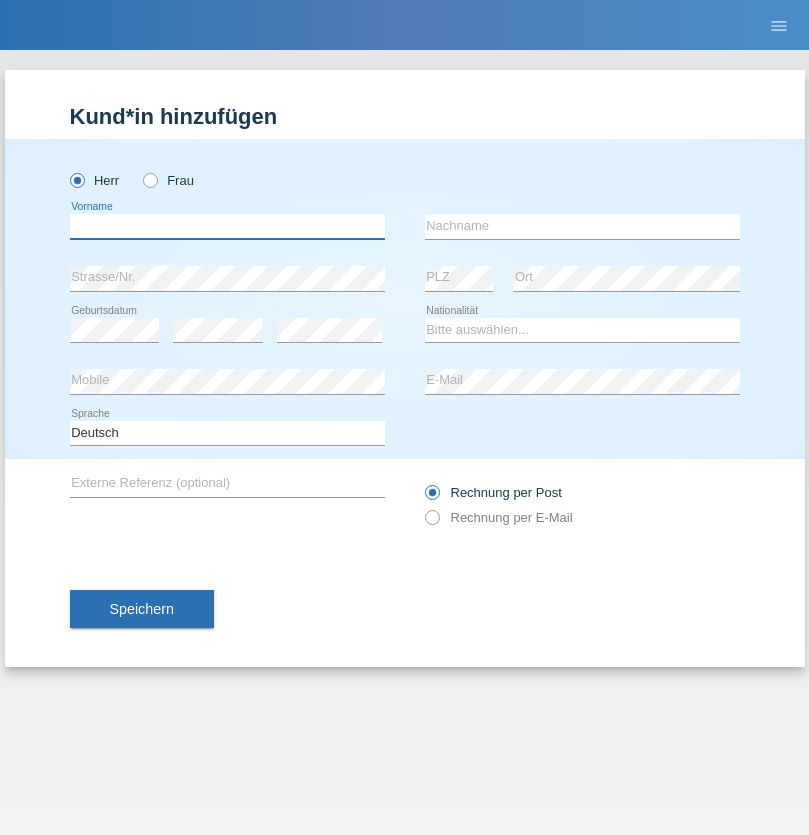 click at bounding box center (227, 226) 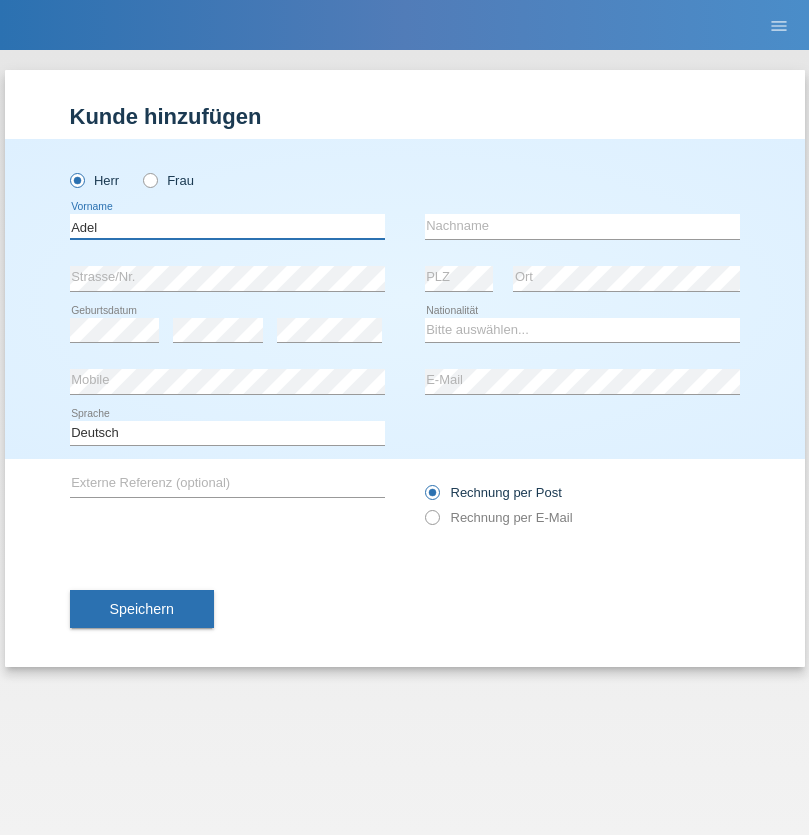 type on "Adel" 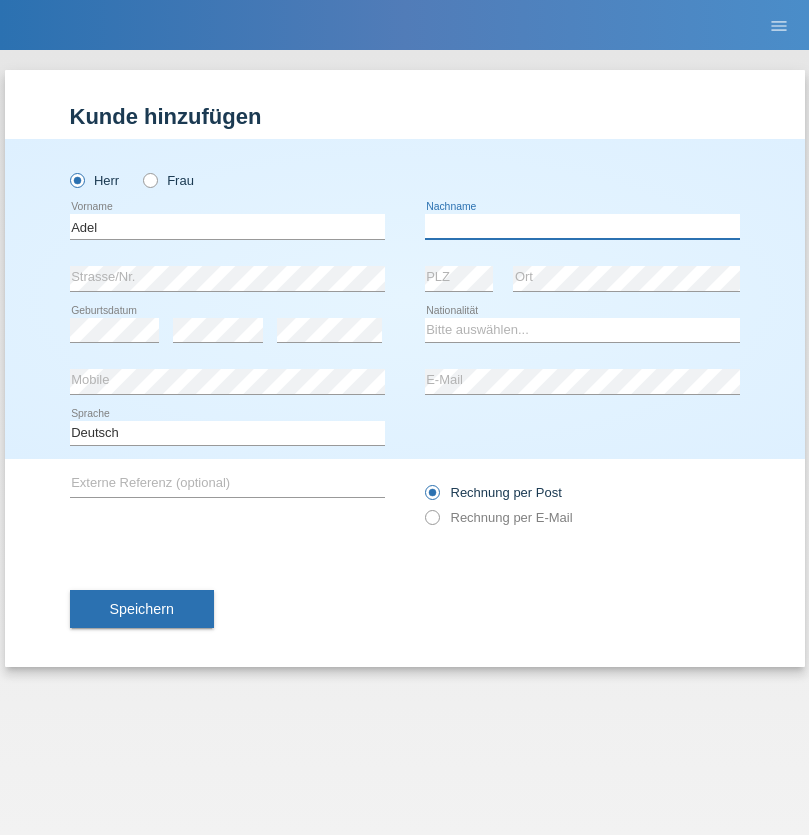 click at bounding box center [582, 226] 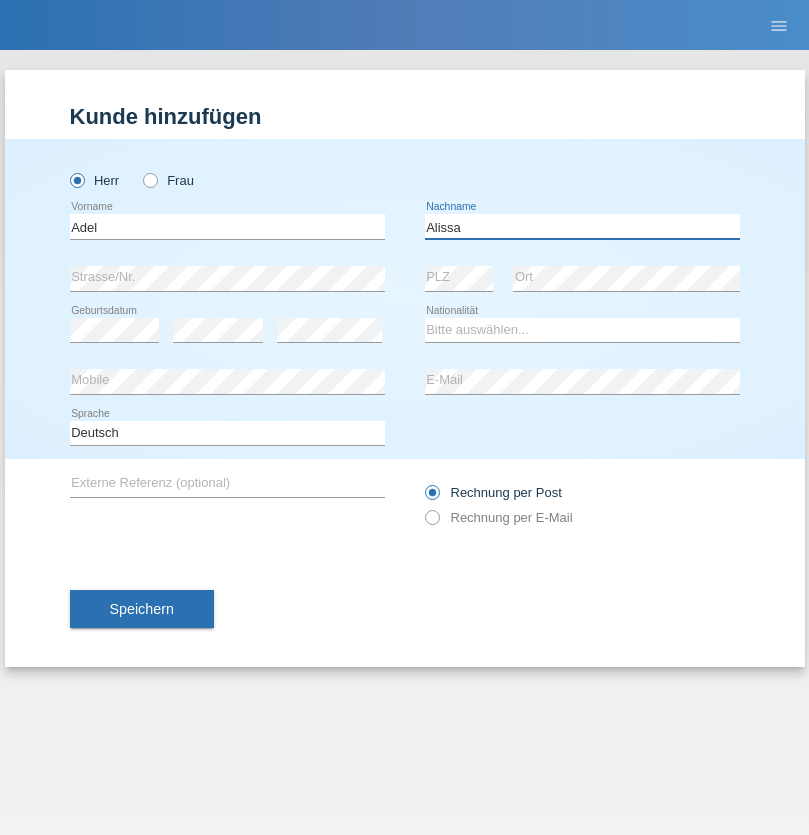 type on "Alissa" 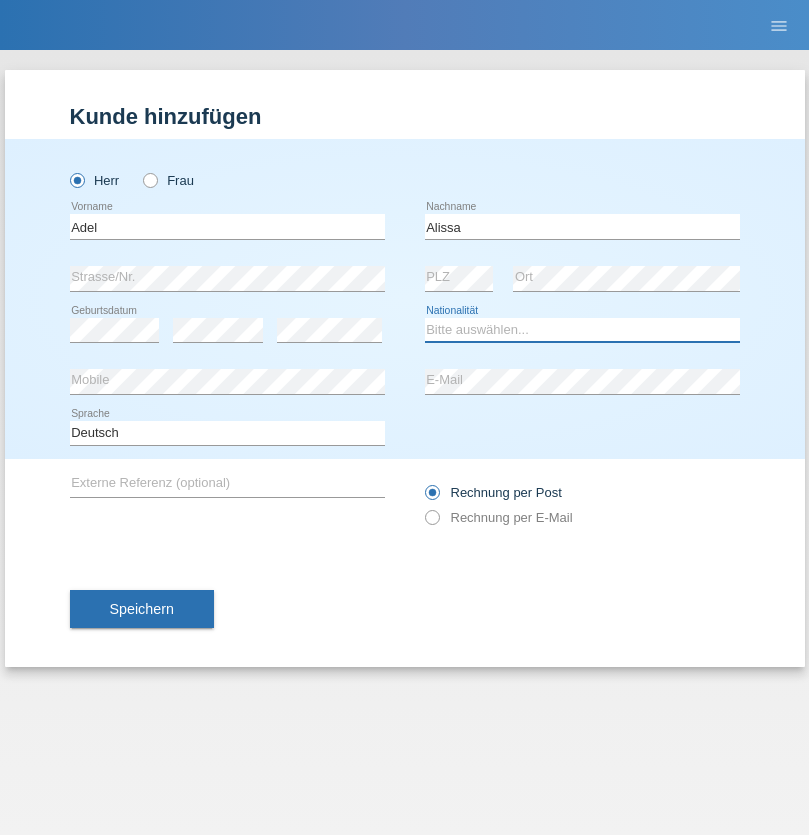 select on "SY" 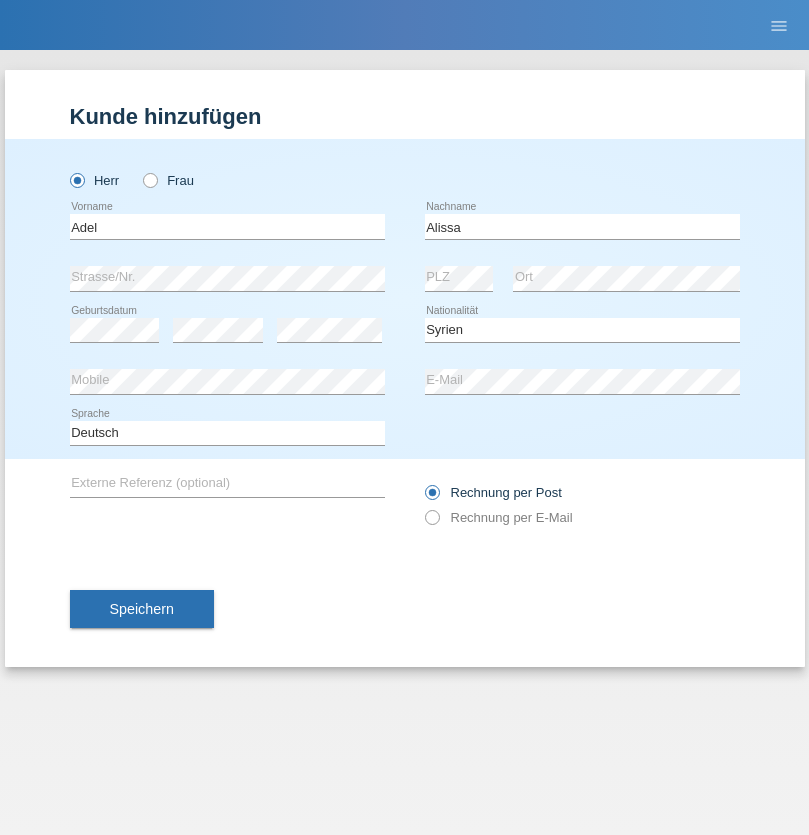 select on "C" 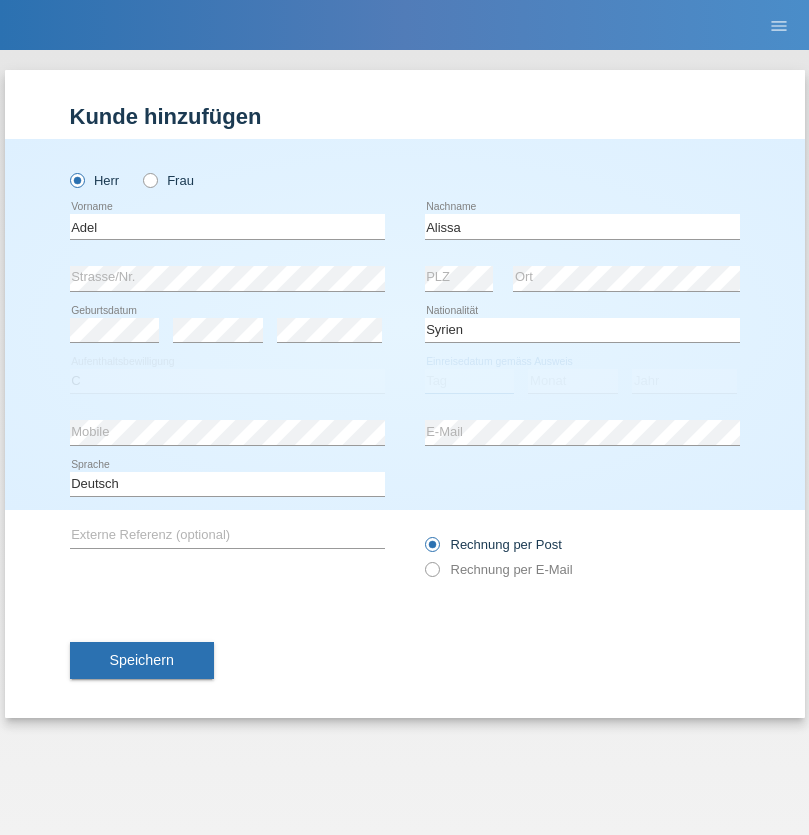 select on "20" 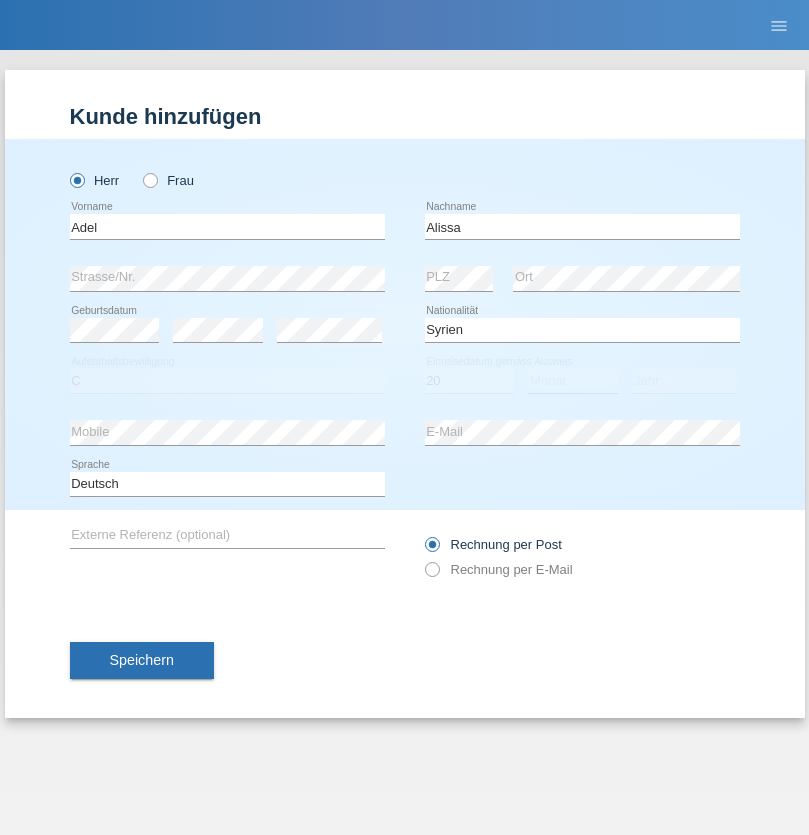 select on "09" 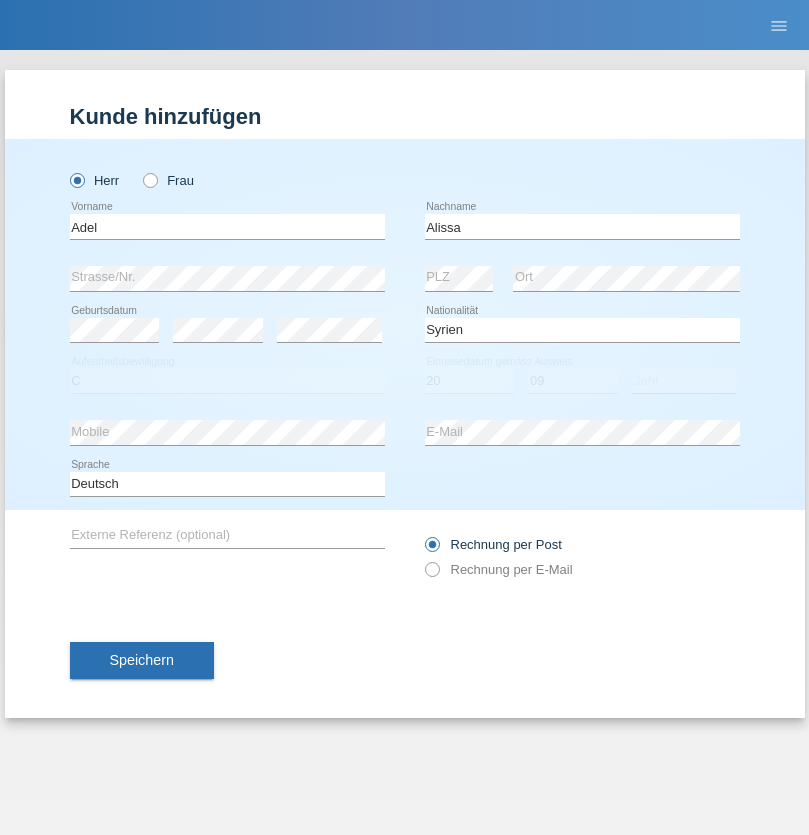 select on "2018" 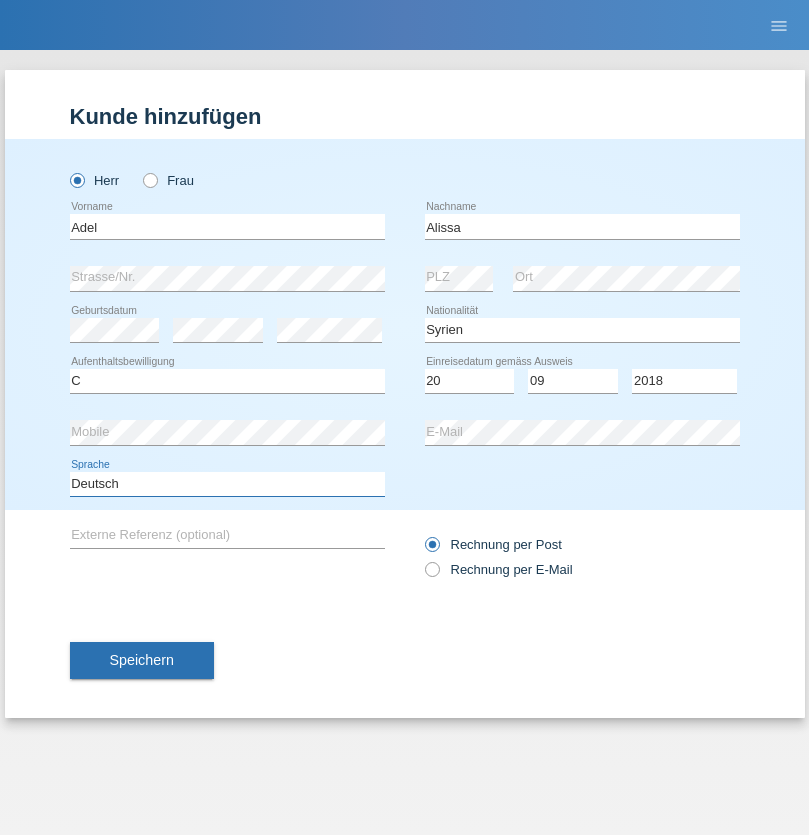 select on "en" 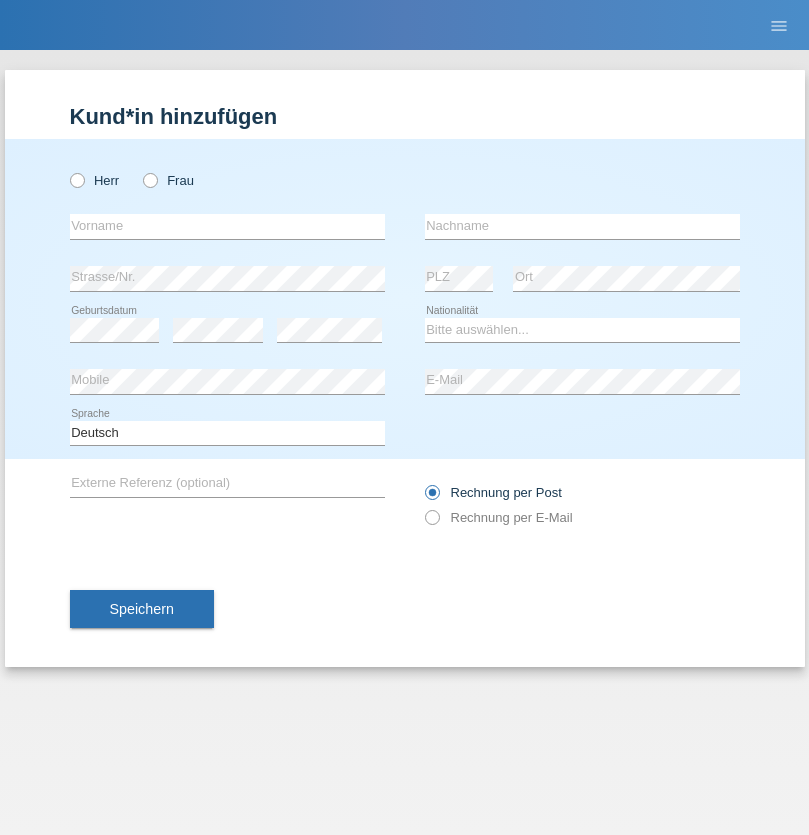 scroll, scrollTop: 0, scrollLeft: 0, axis: both 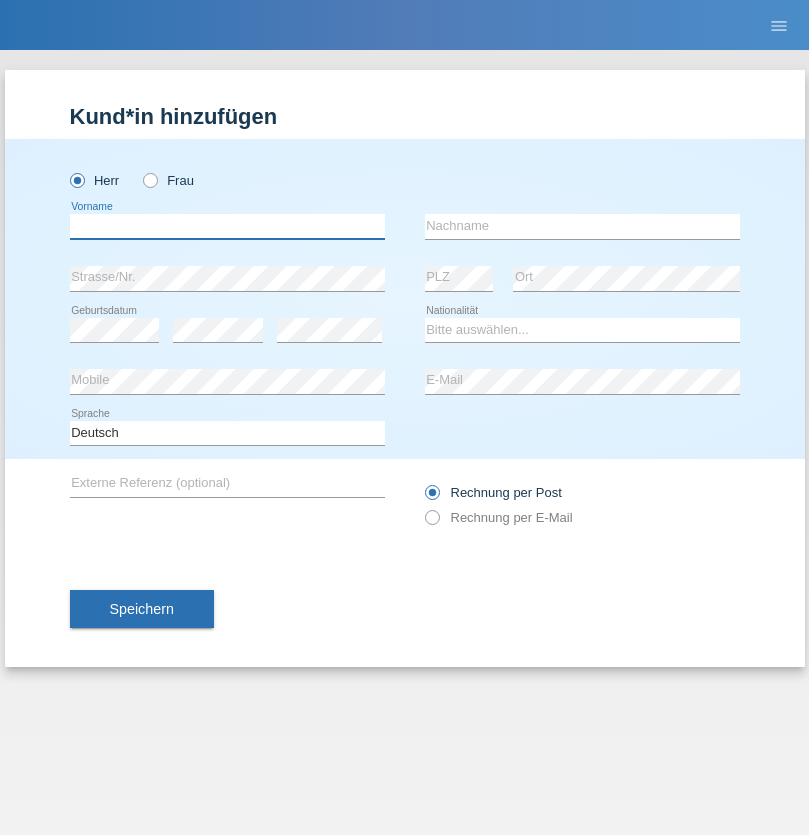click at bounding box center [227, 226] 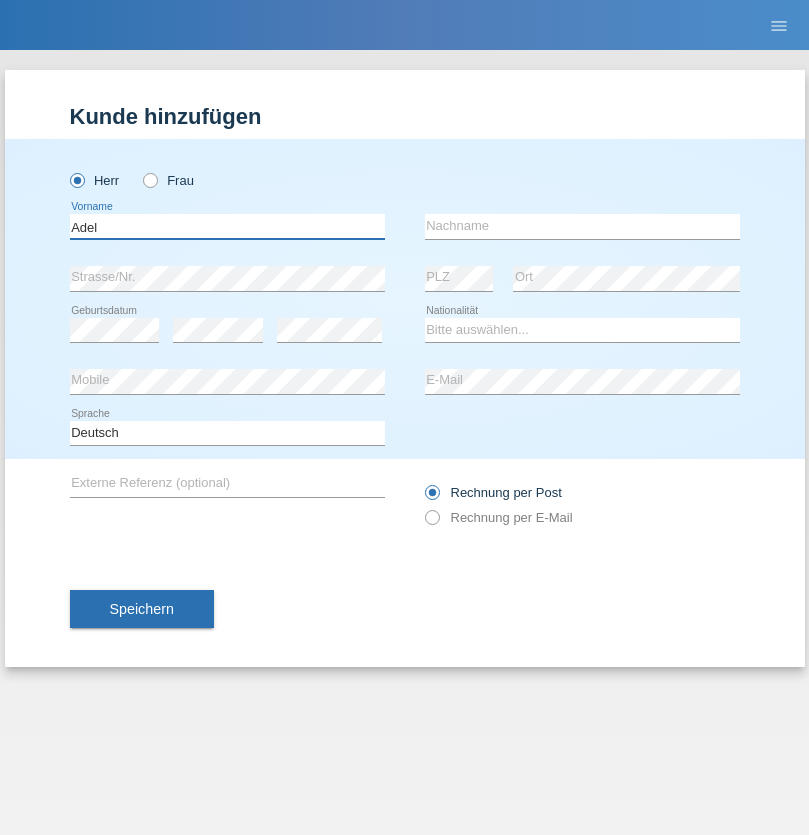 type on "Adel" 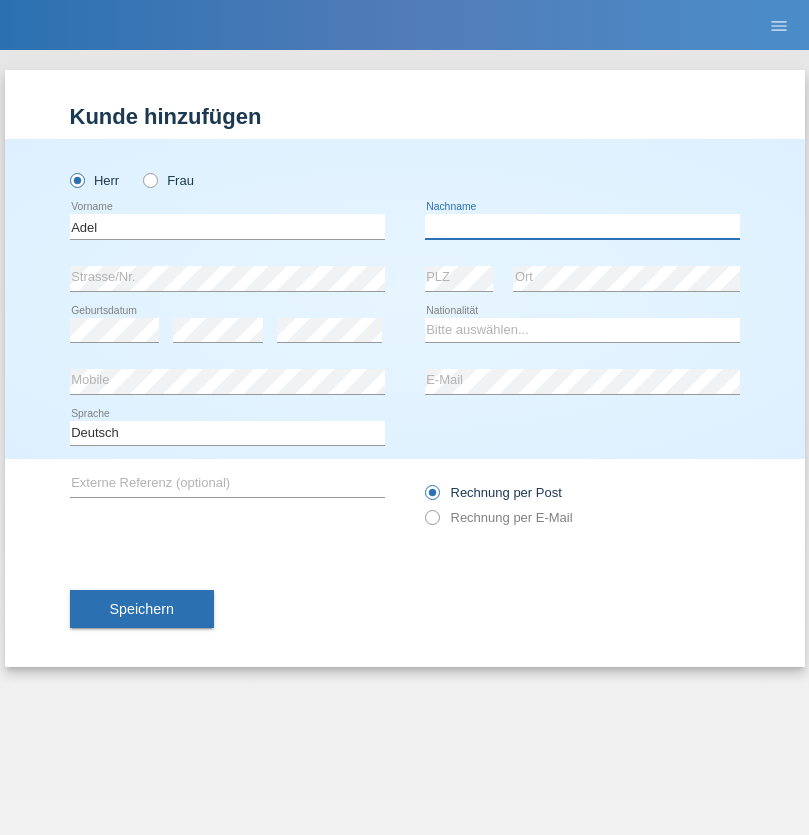 click at bounding box center (582, 226) 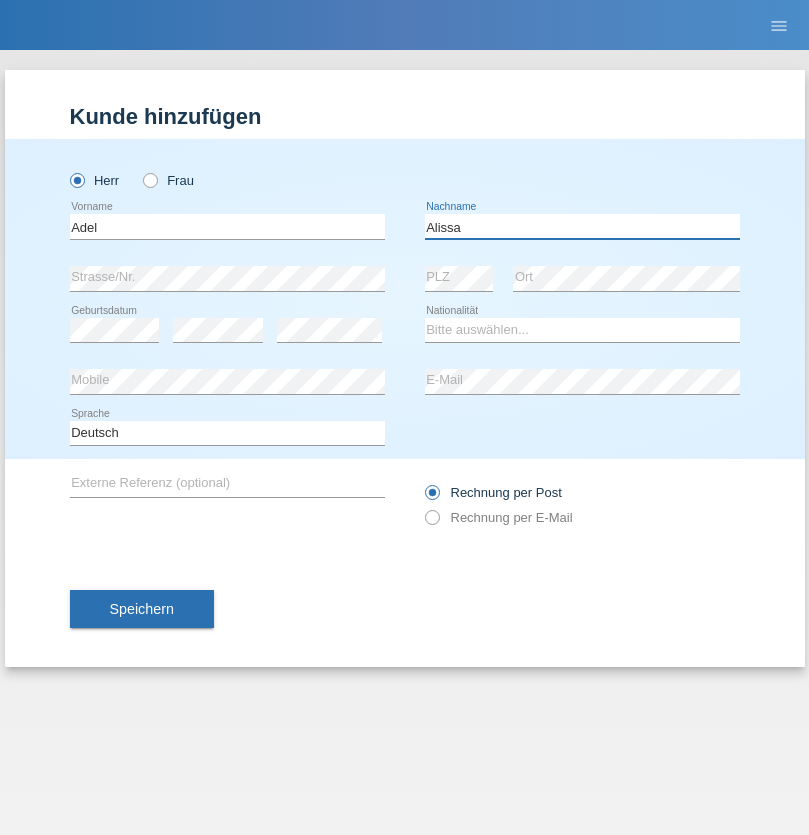 type on "Alissa" 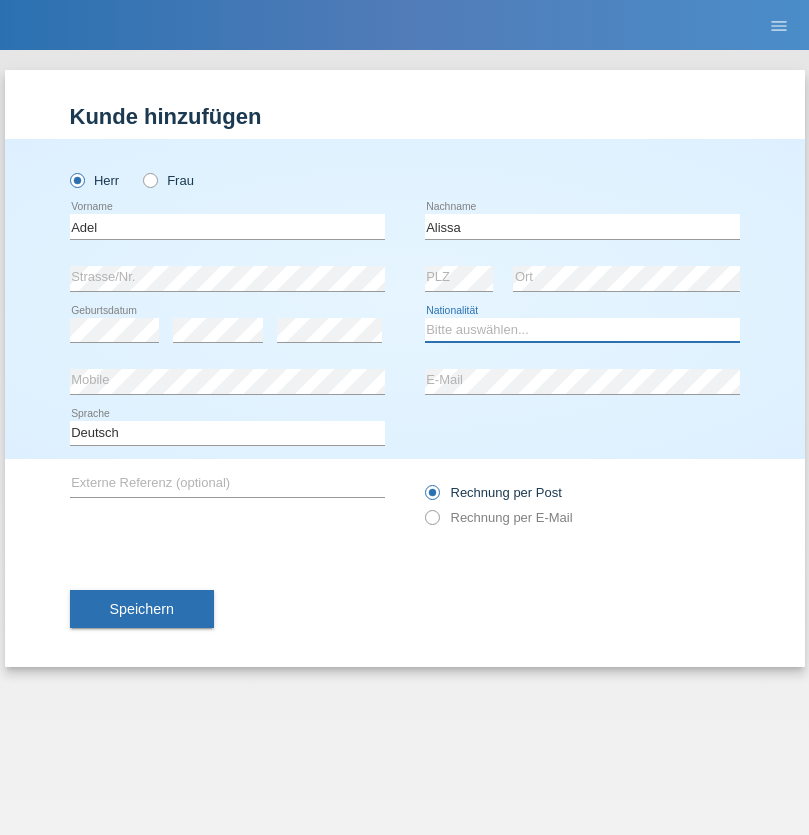 select on "SY" 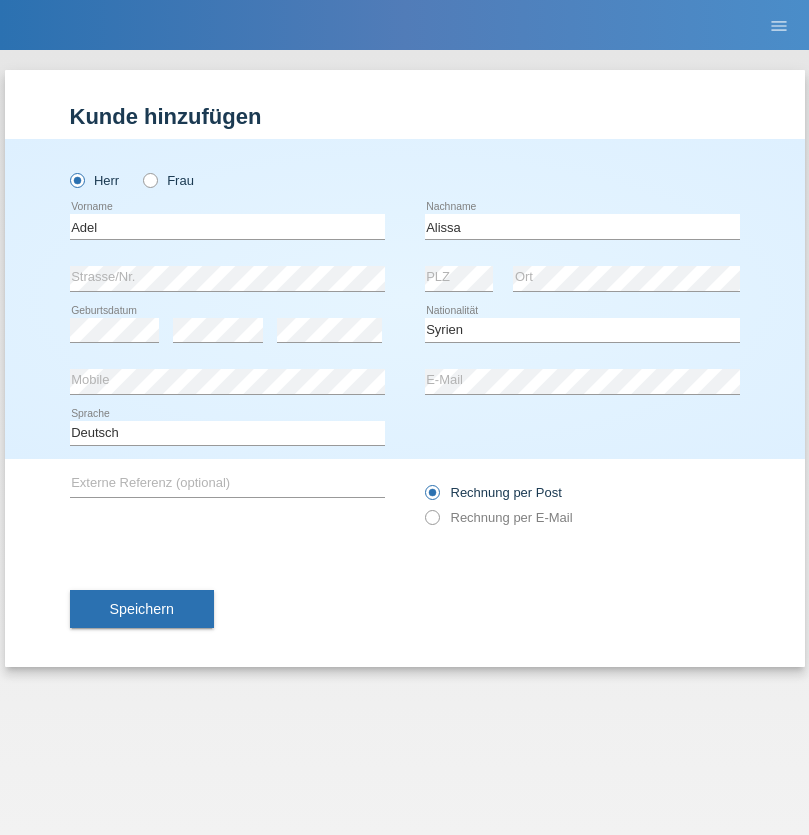 select on "C" 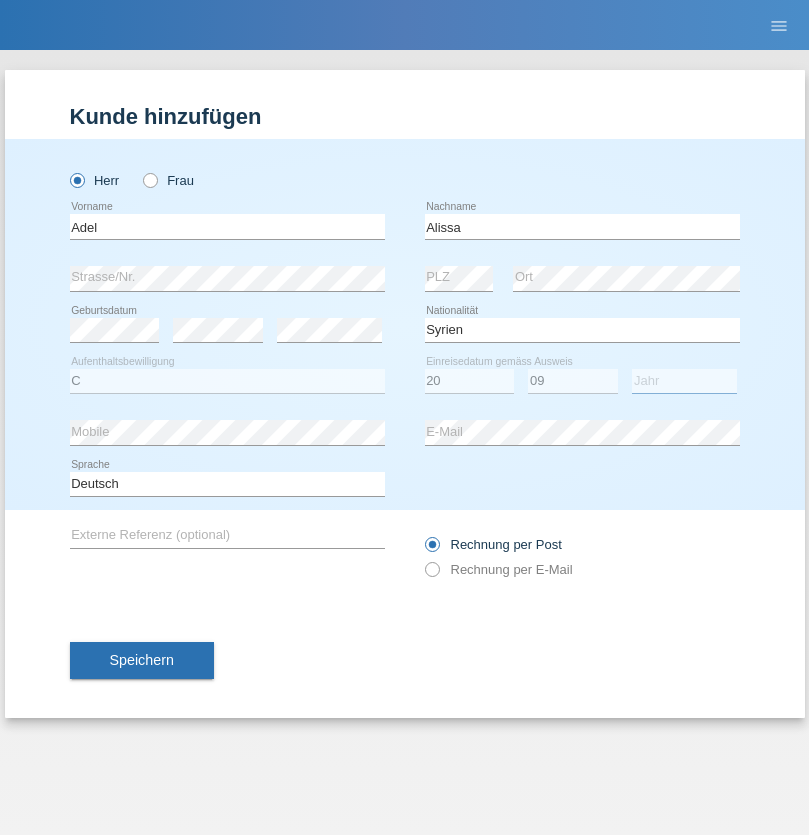 select on "2018" 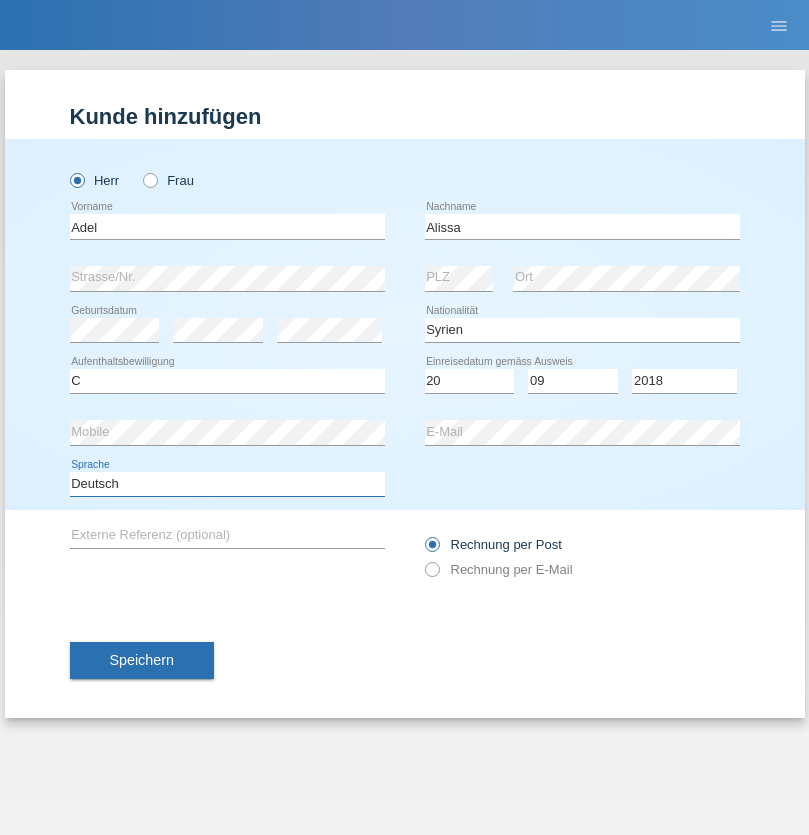 select on "en" 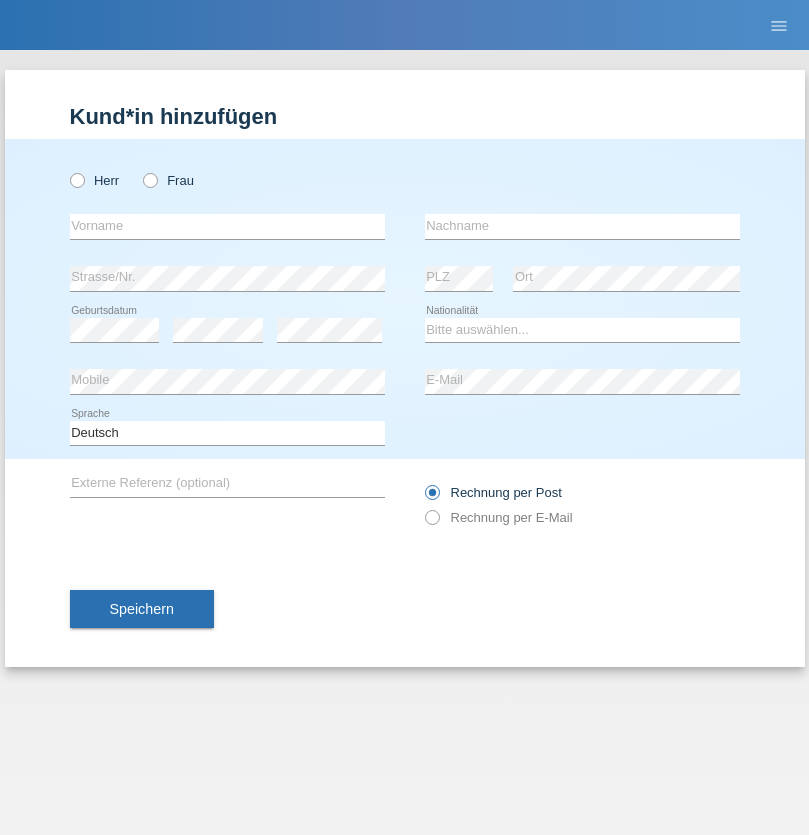 scroll, scrollTop: 0, scrollLeft: 0, axis: both 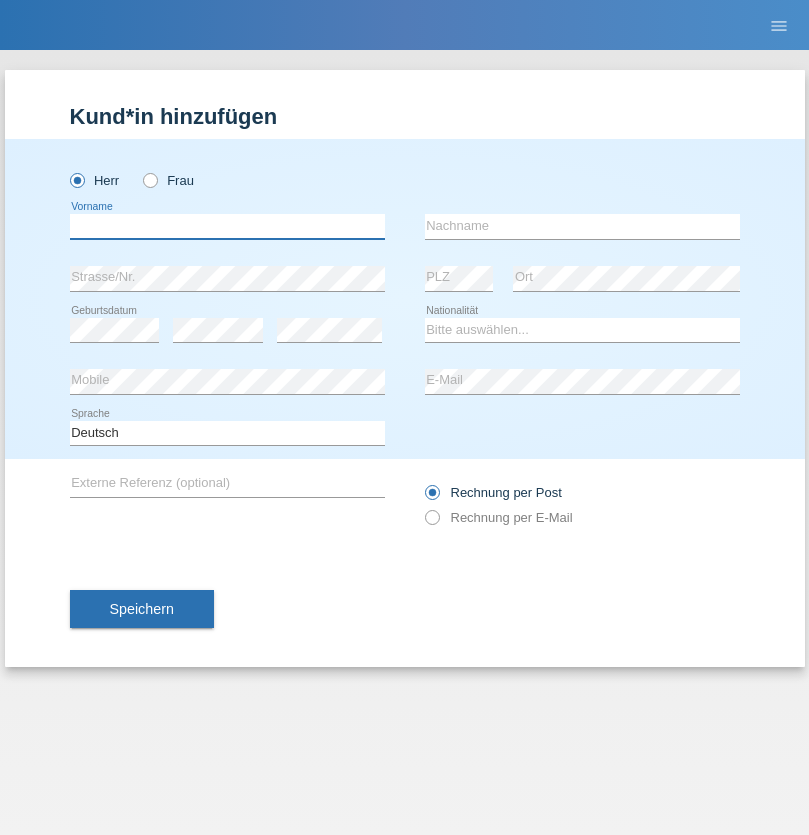 click at bounding box center (227, 226) 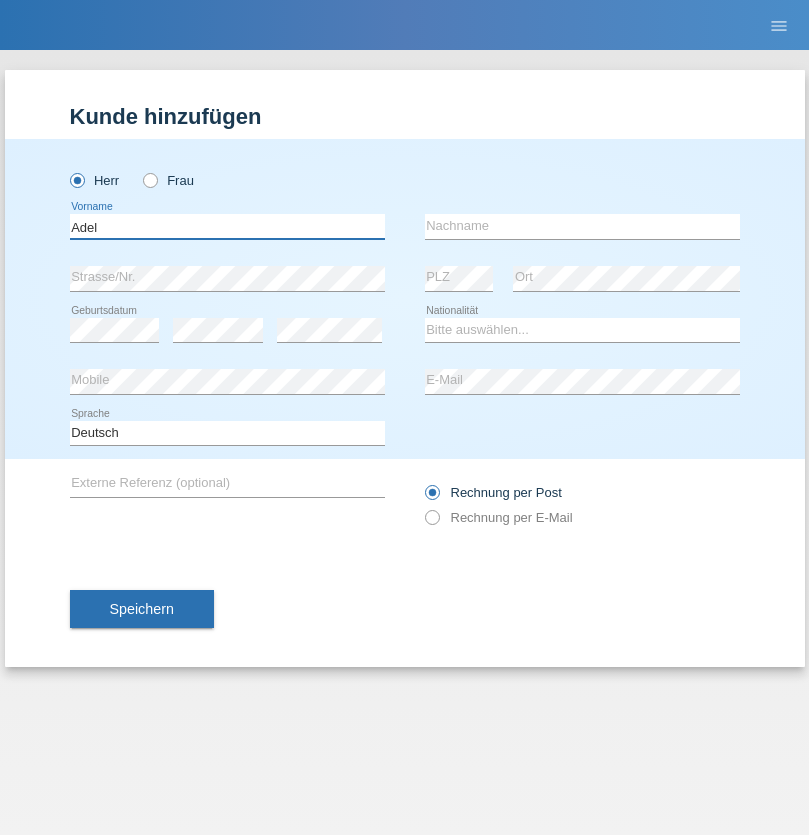type on "Adel" 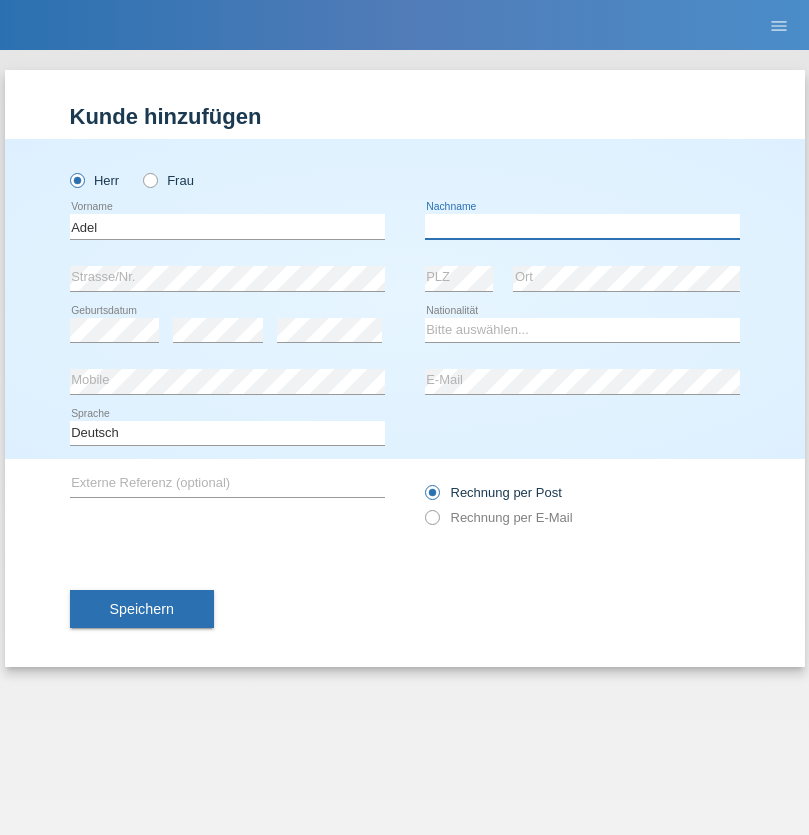 click at bounding box center (582, 226) 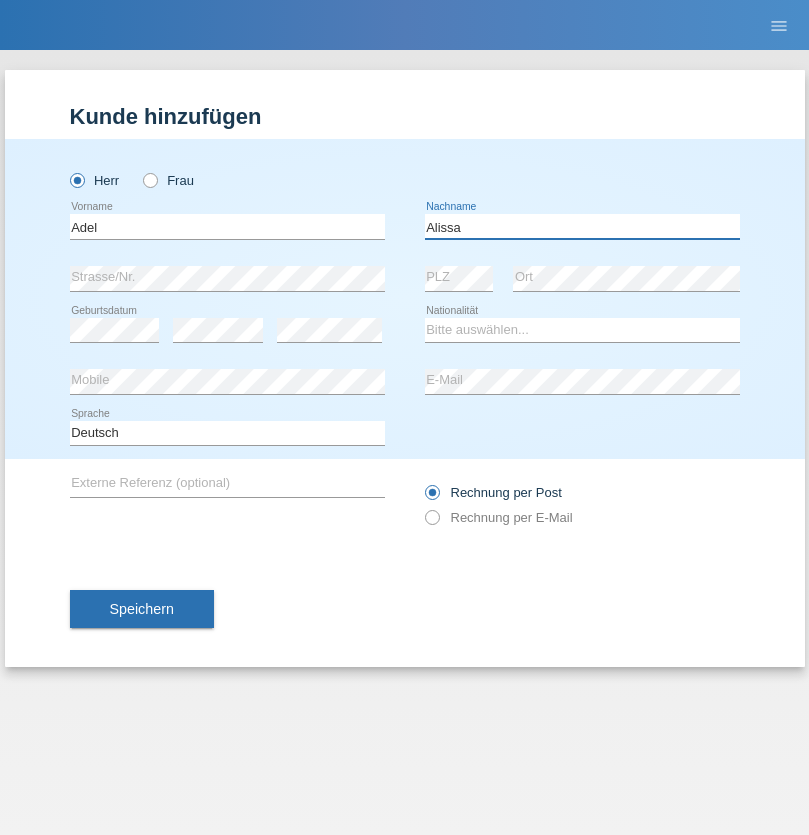 type on "Alissa" 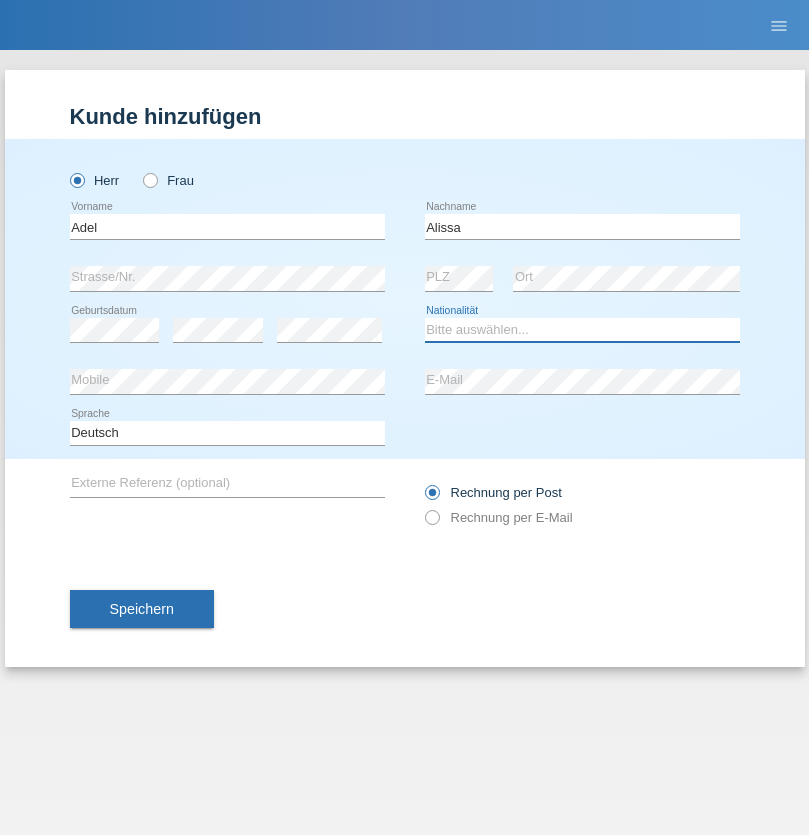 select on "SY" 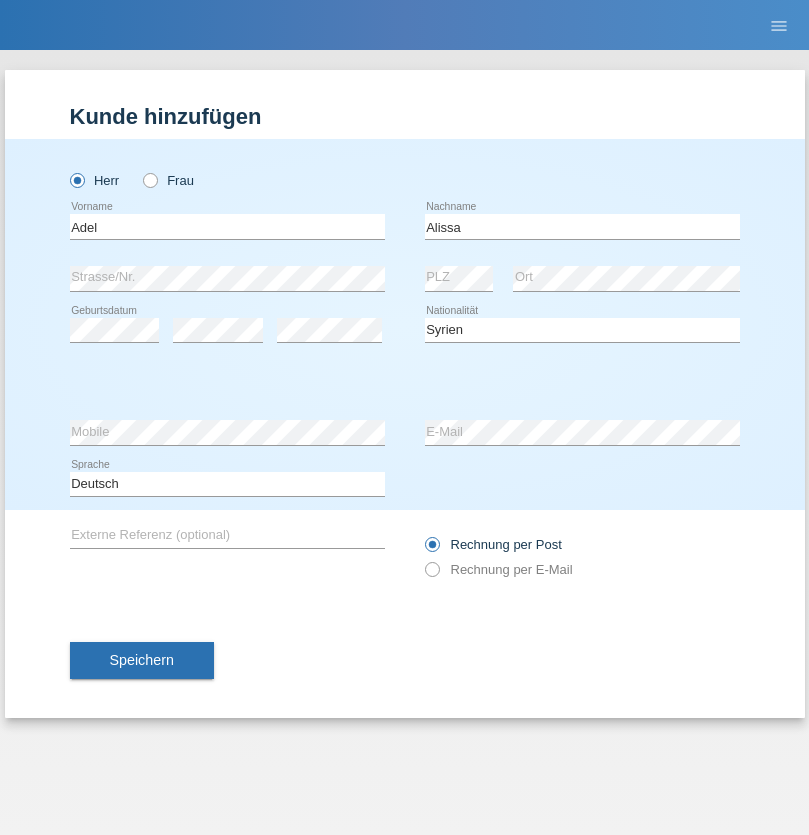 select on "C" 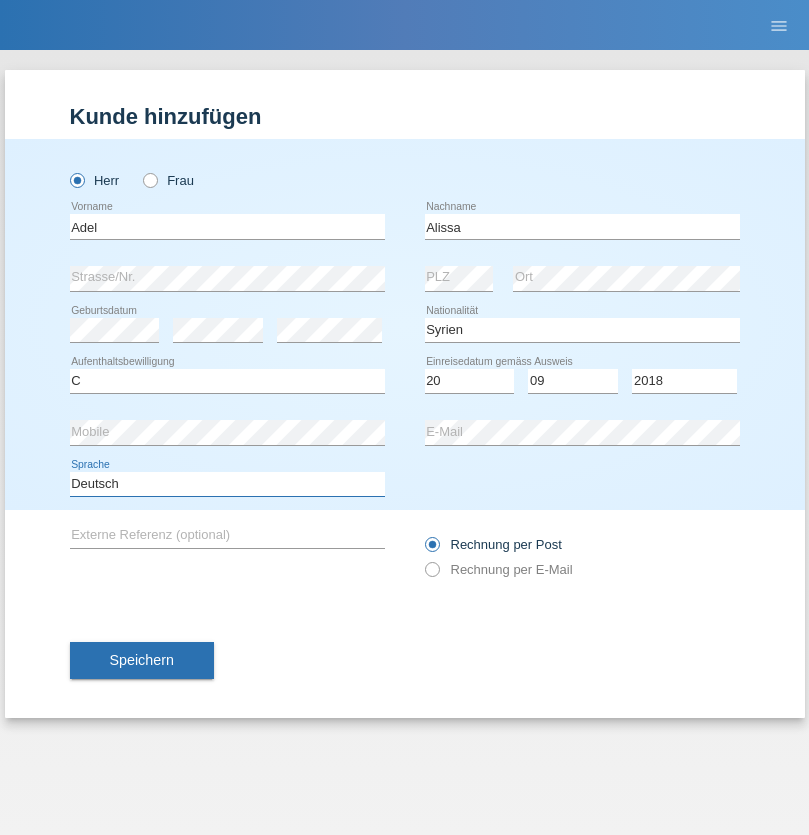 select on "en" 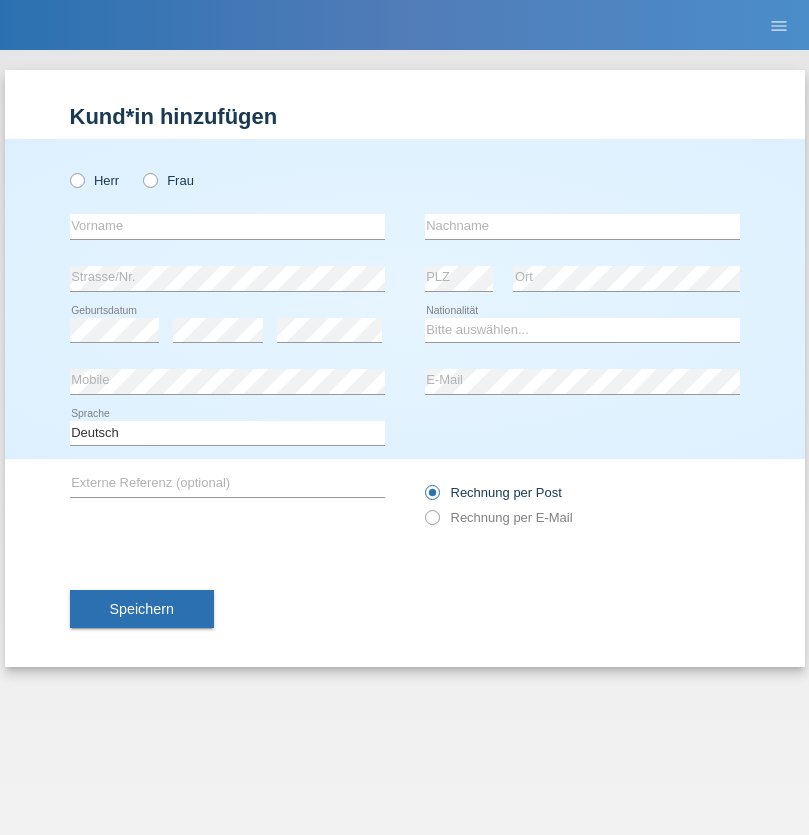 scroll, scrollTop: 0, scrollLeft: 0, axis: both 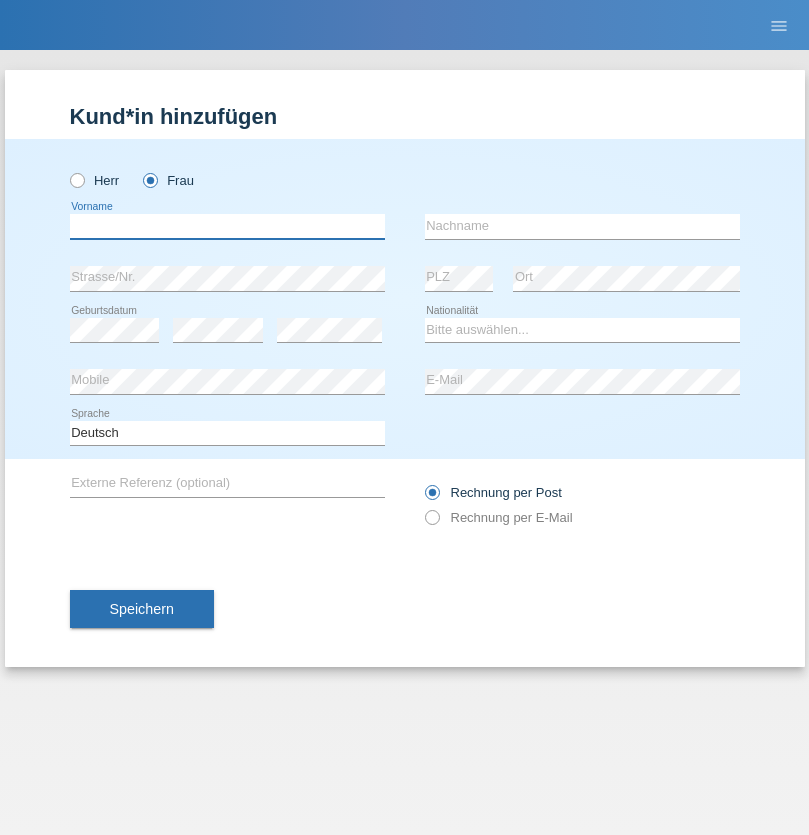 click at bounding box center [227, 226] 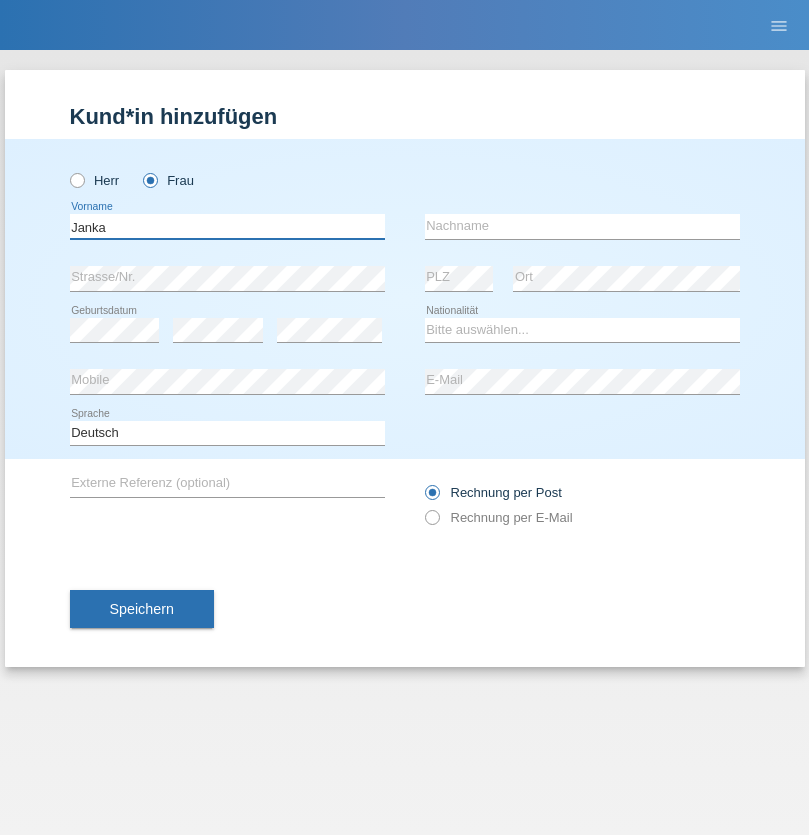type on "Janka" 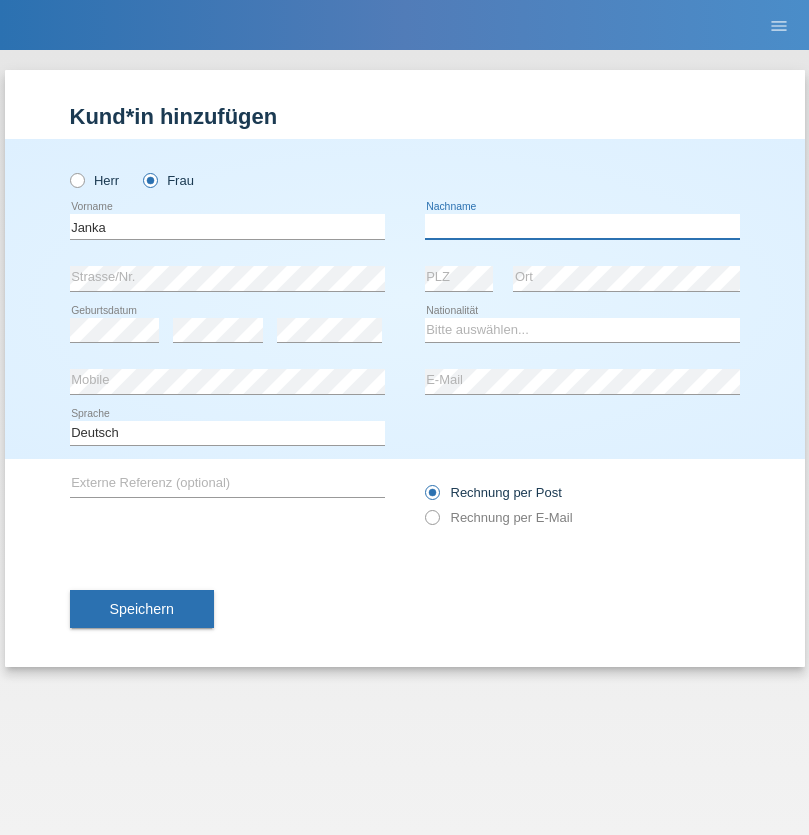 click at bounding box center [582, 226] 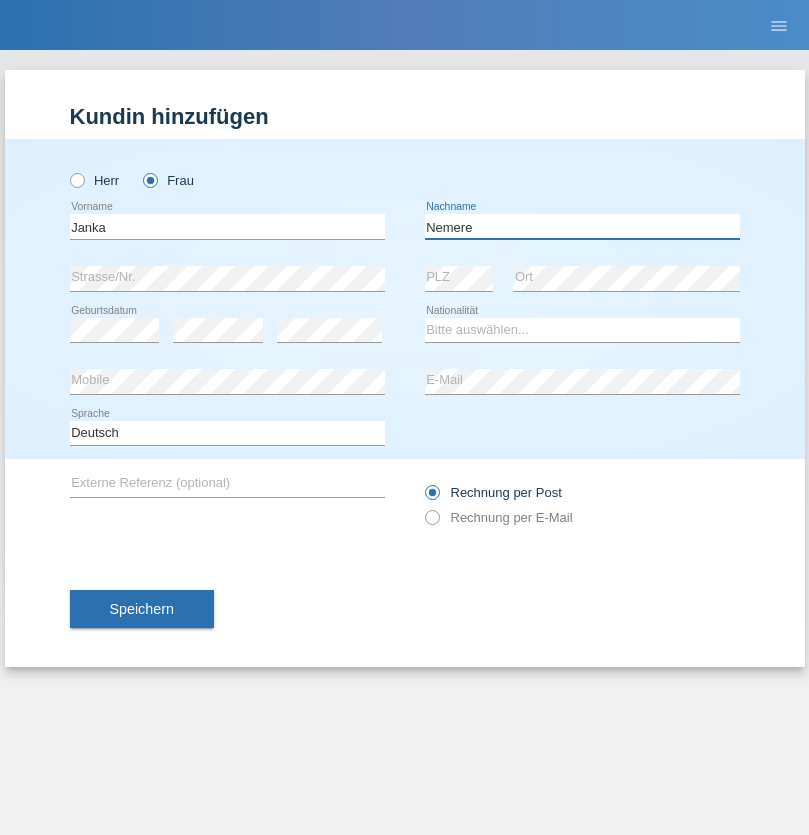 type on "Nemere" 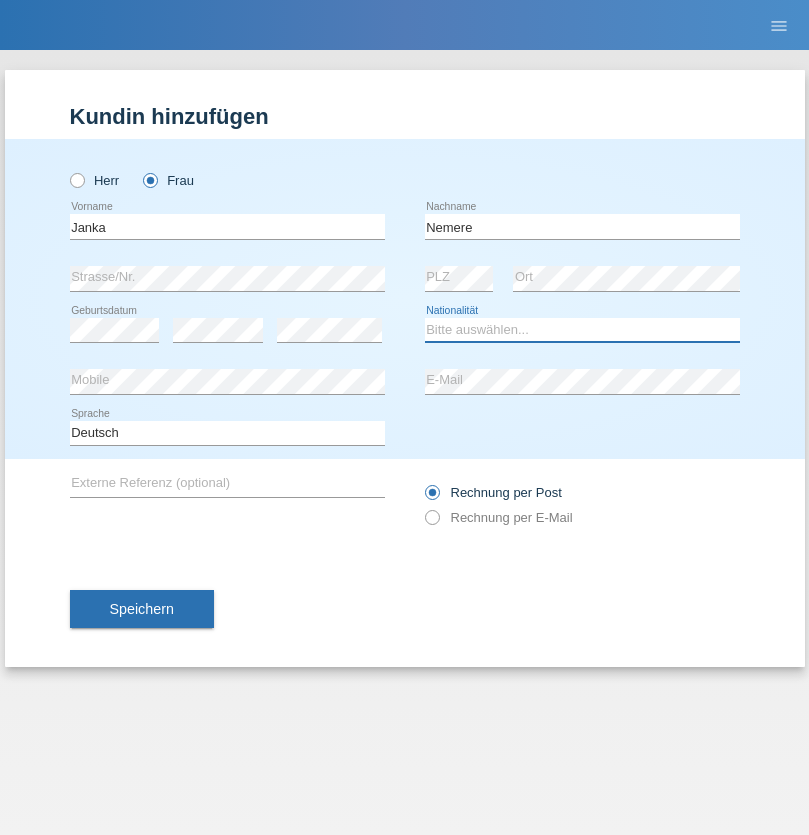 select on "HU" 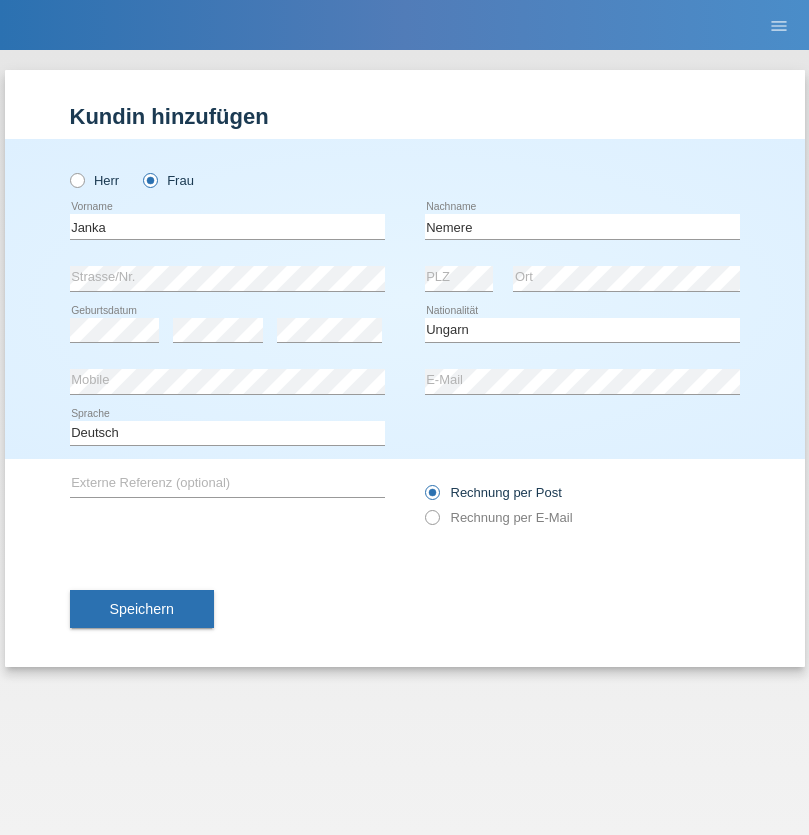 select on "C" 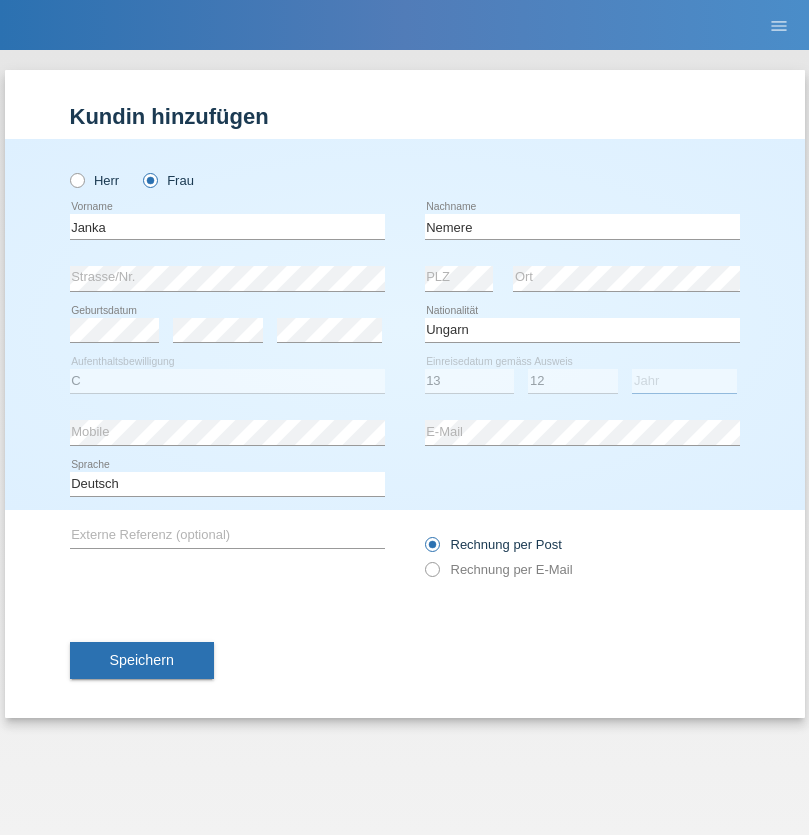select on "2021" 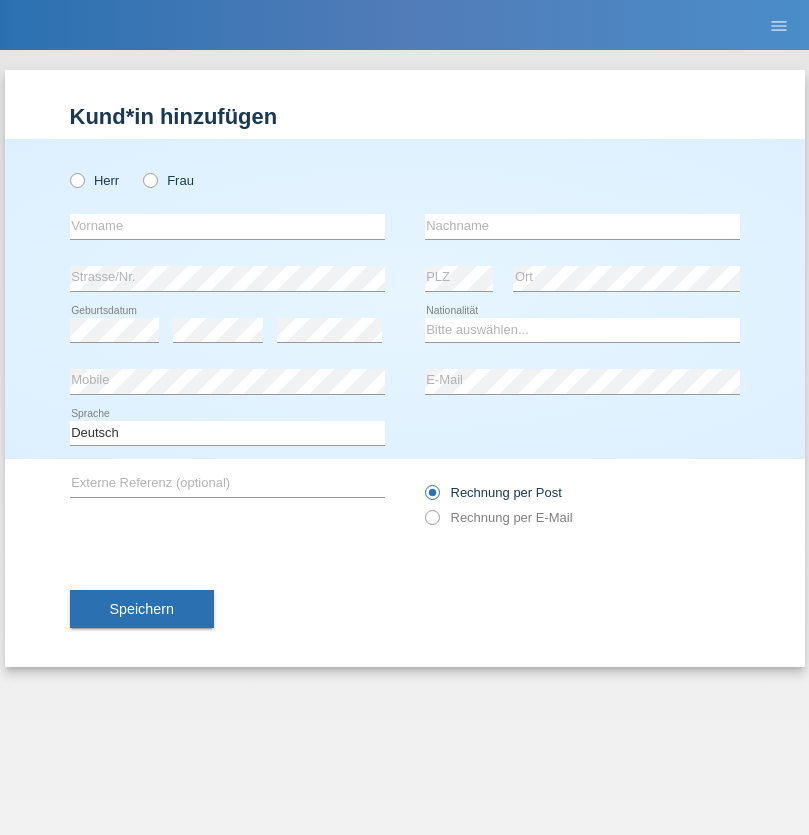 scroll, scrollTop: 0, scrollLeft: 0, axis: both 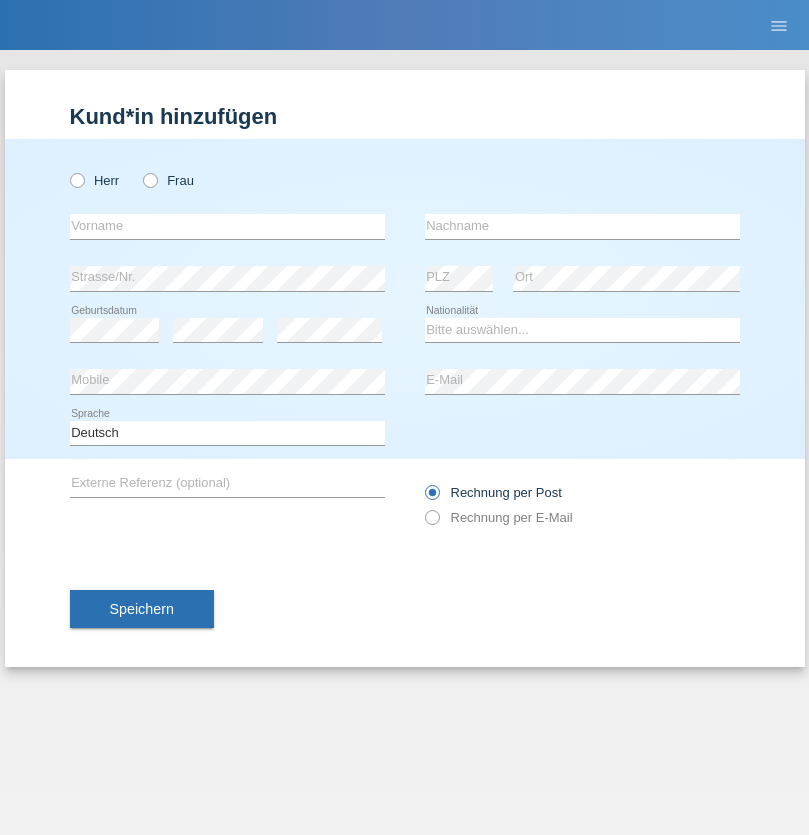 radio on "true" 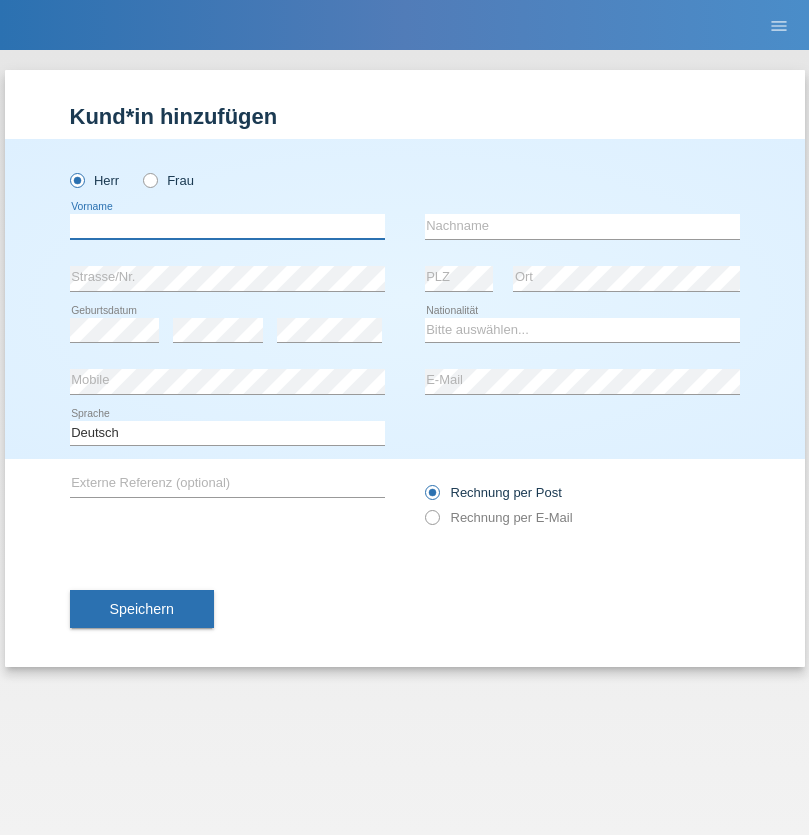 click at bounding box center (227, 226) 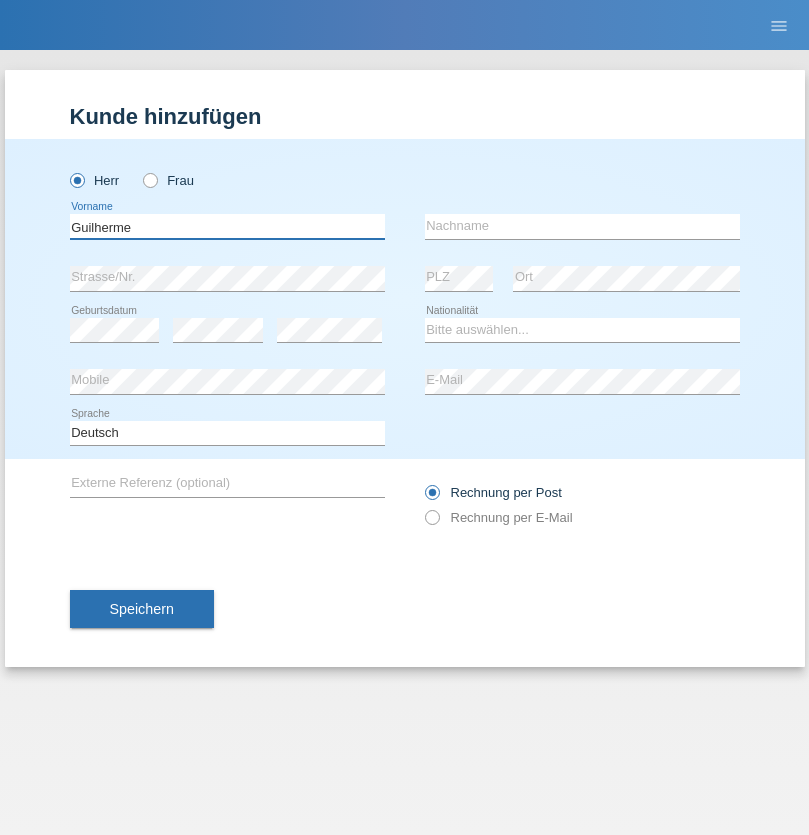 type on "Guilherme" 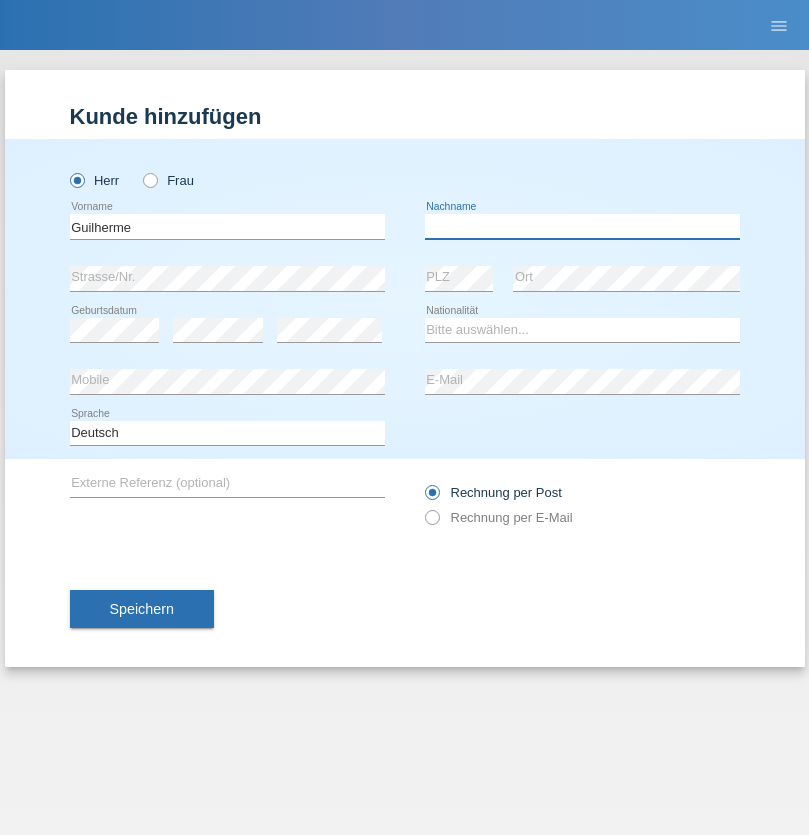 click at bounding box center (582, 226) 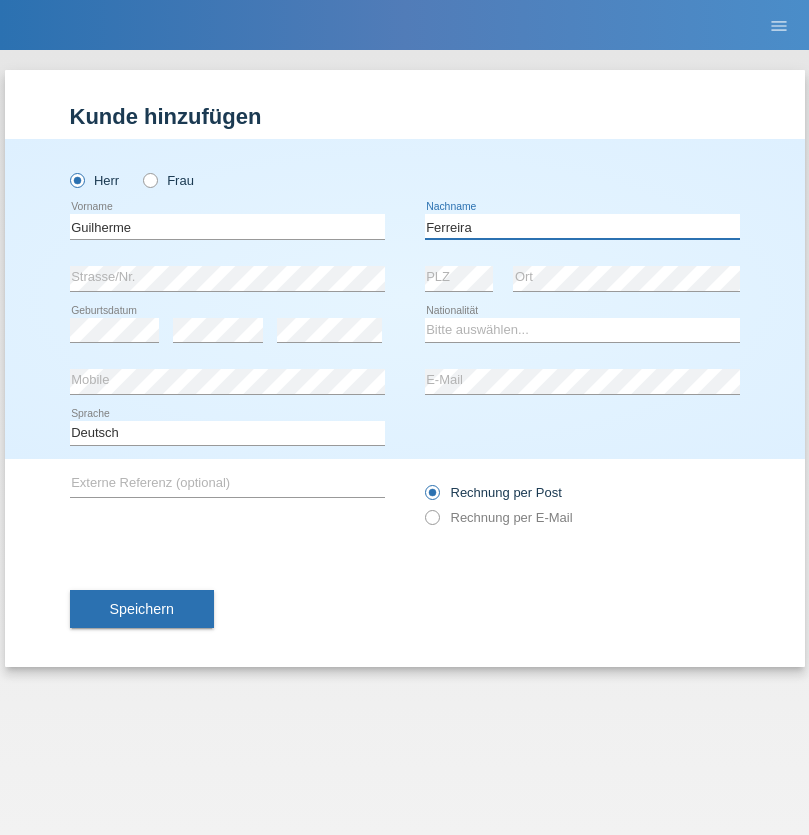 type on "Ferreira" 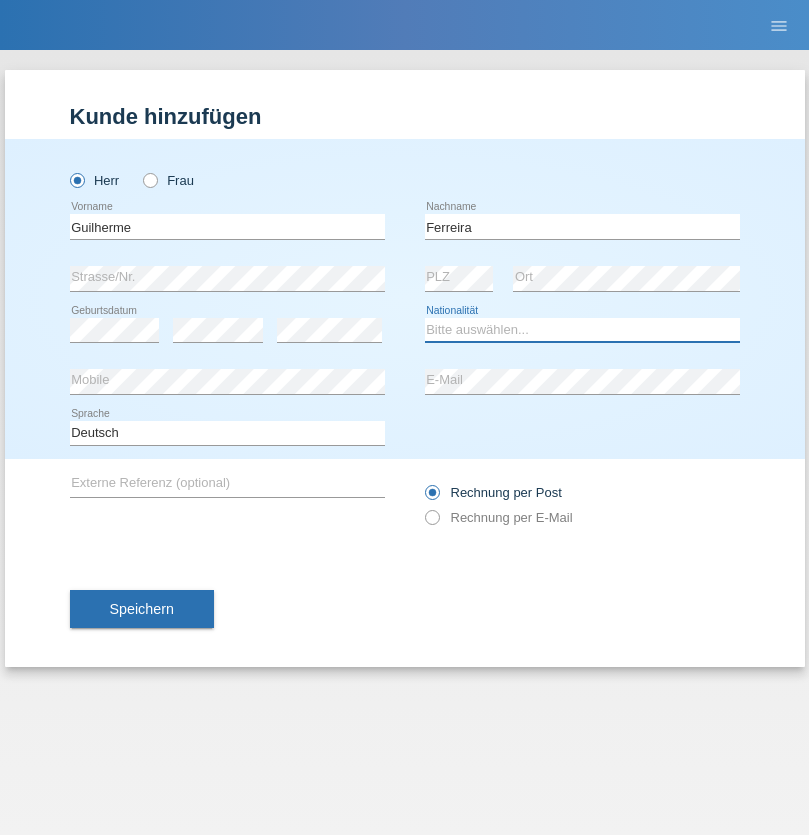 select on "PT" 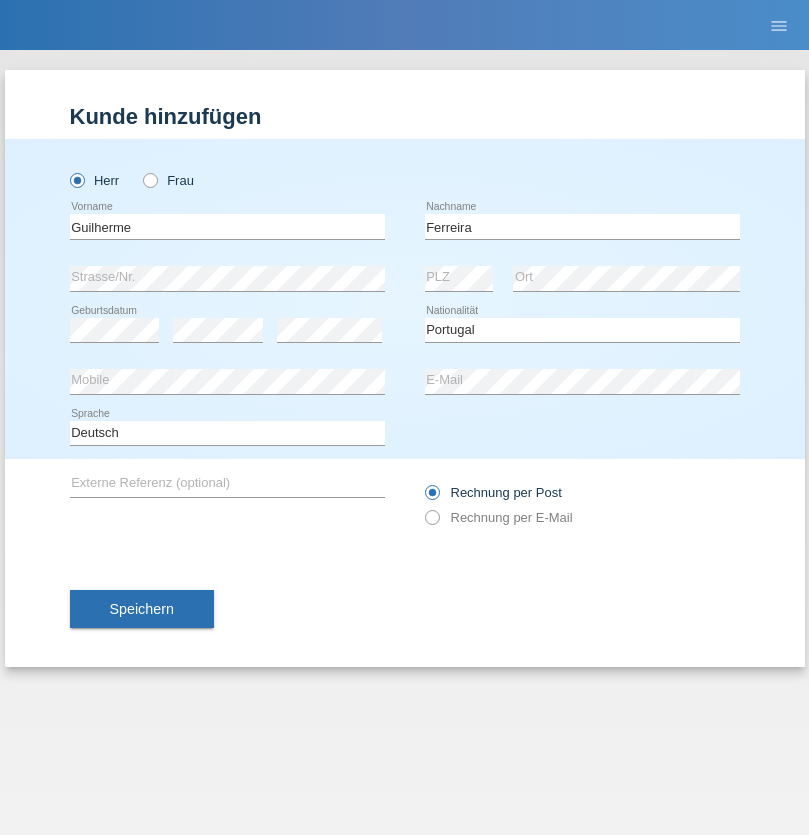 select on "C" 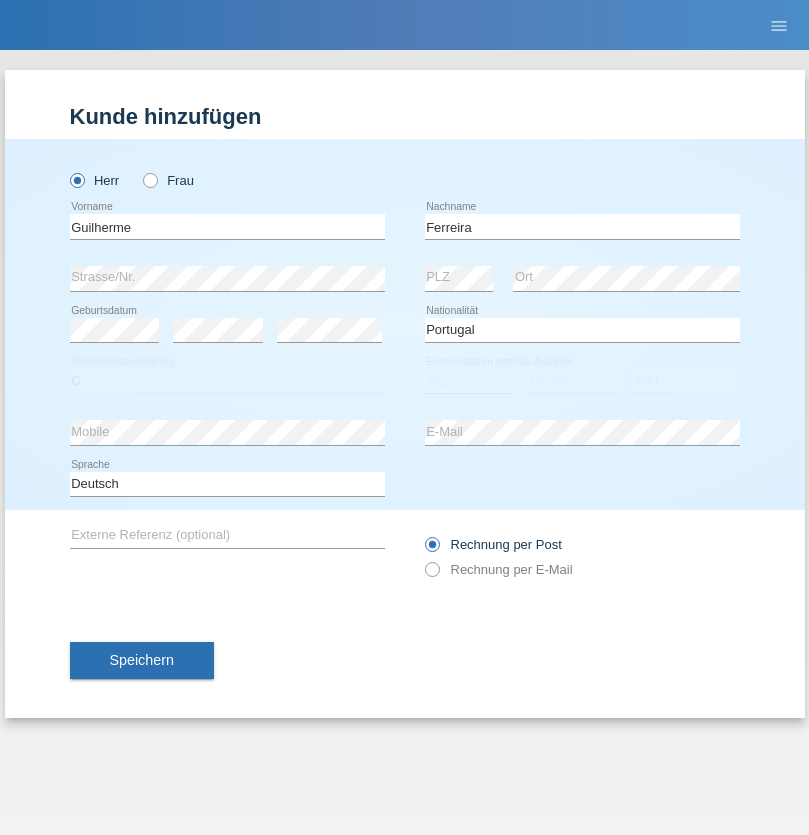 select on "04" 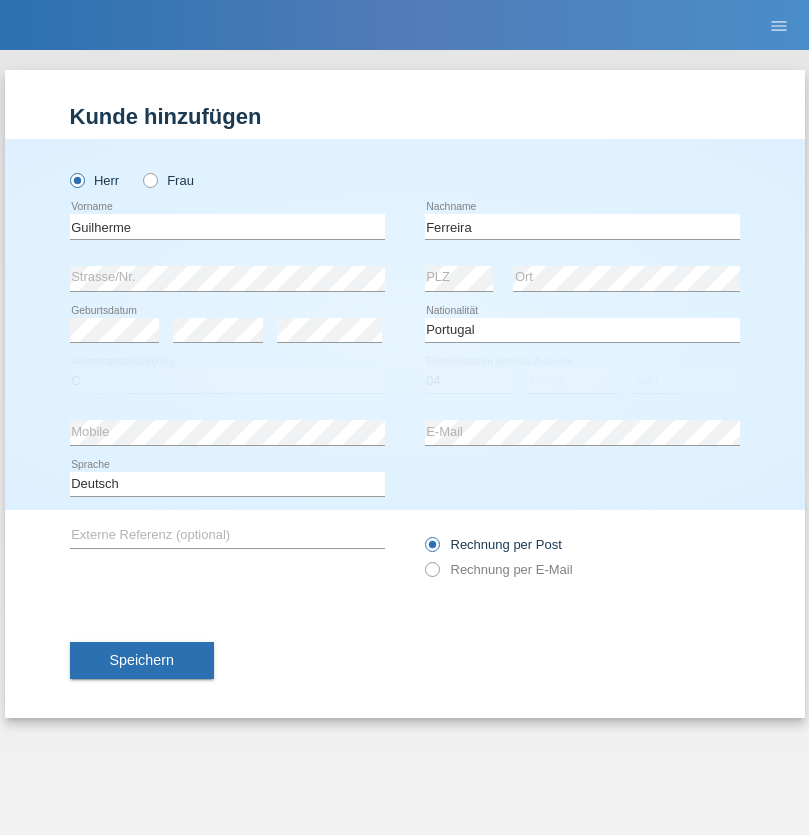 select on "09" 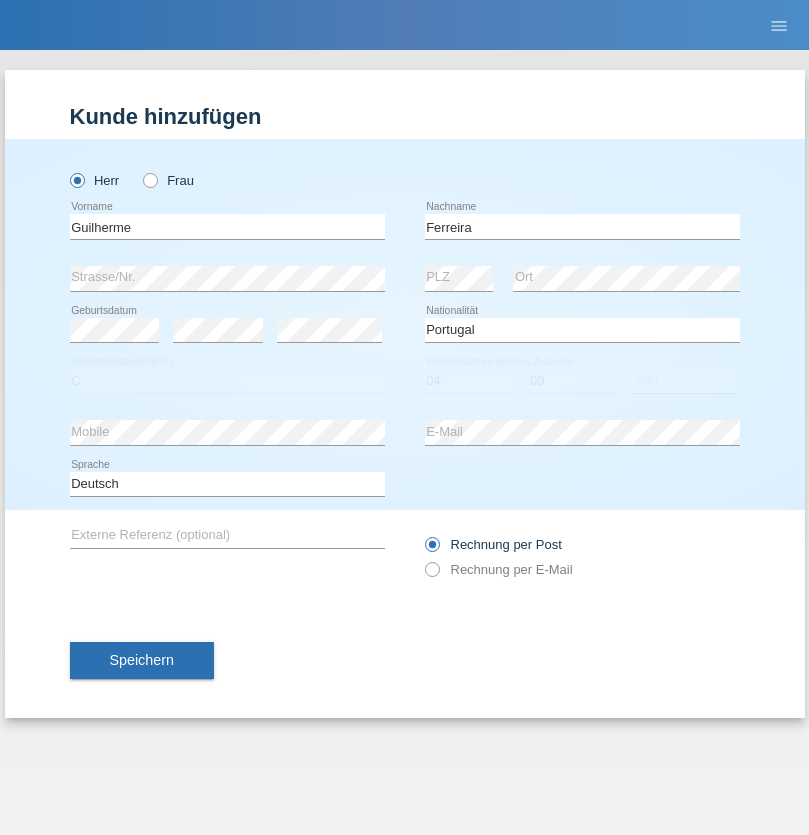 select on "2021" 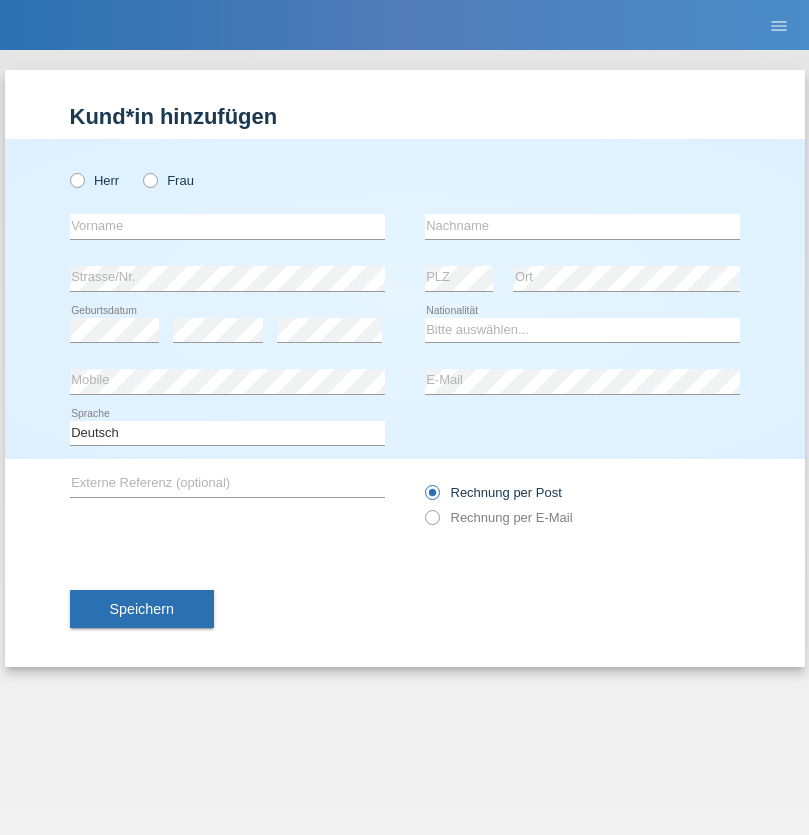 scroll, scrollTop: 0, scrollLeft: 0, axis: both 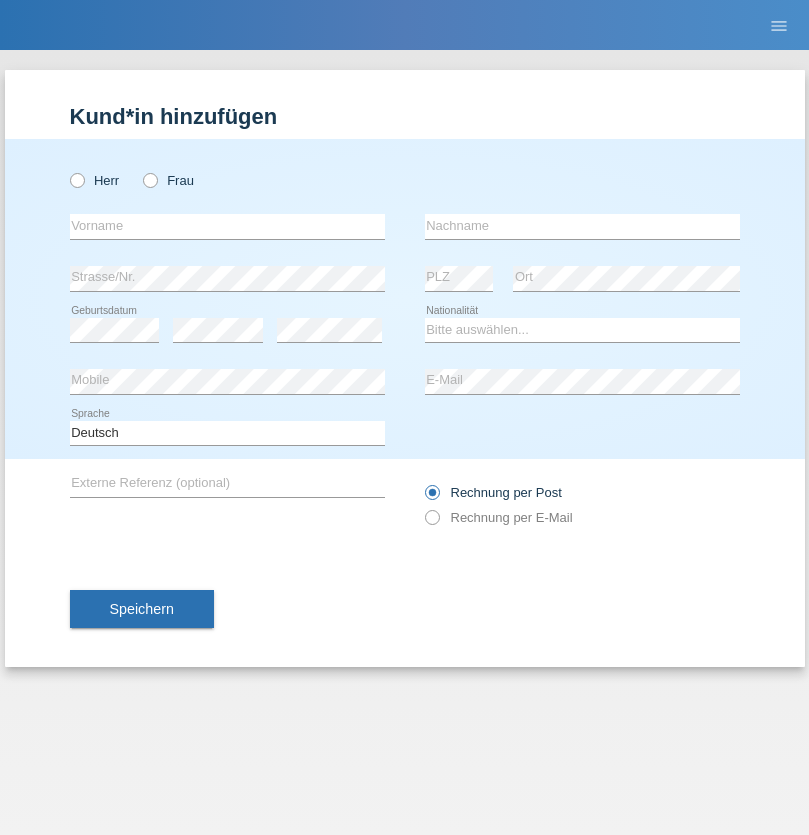 radio on "true" 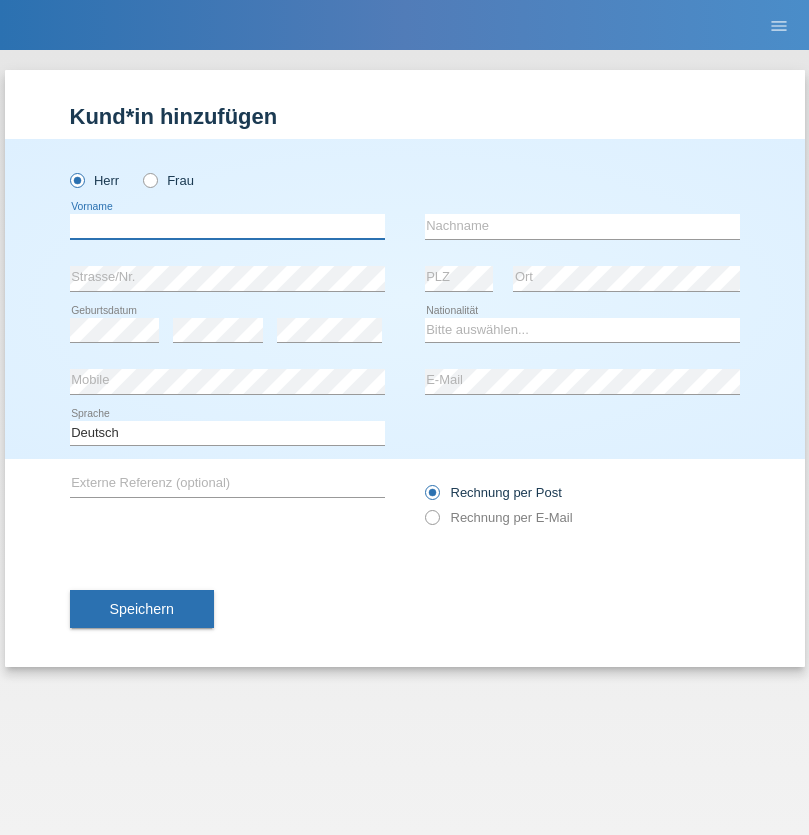 click at bounding box center [227, 226] 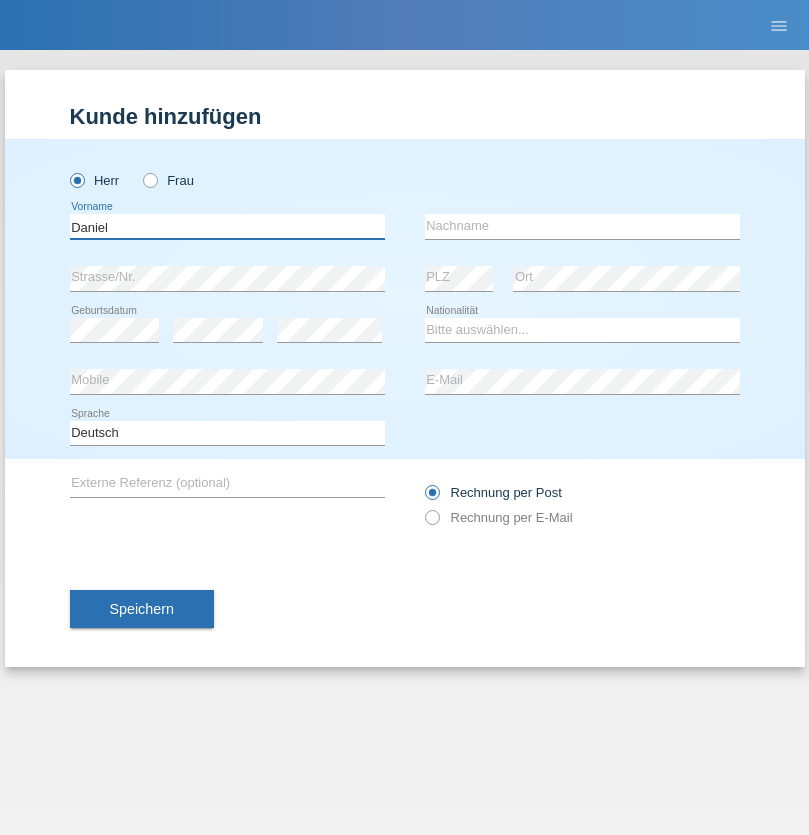 type on "Daniel" 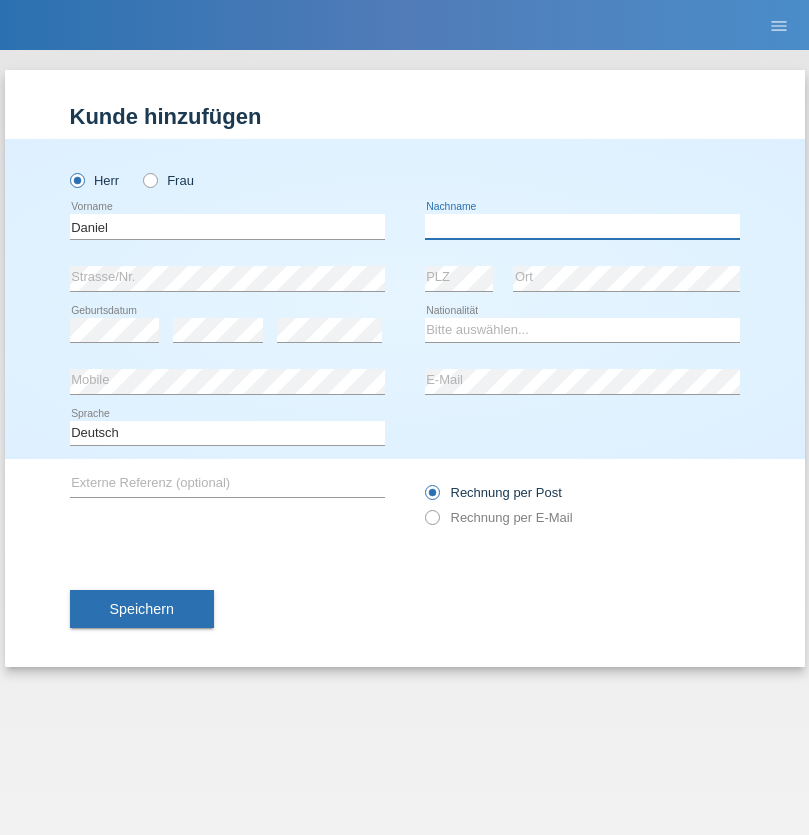click at bounding box center [582, 226] 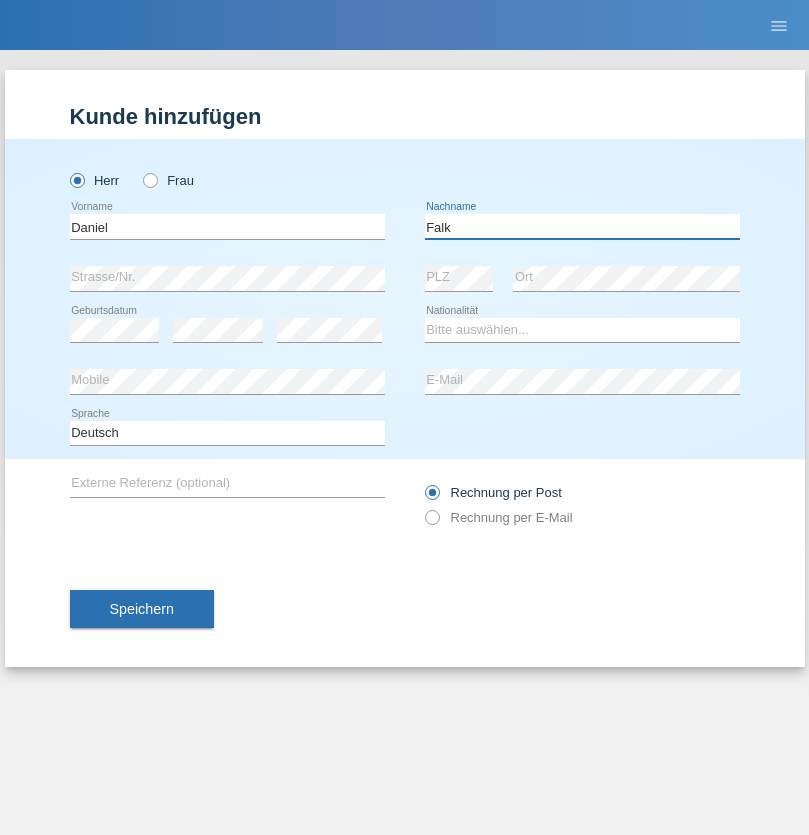 type on "Falk" 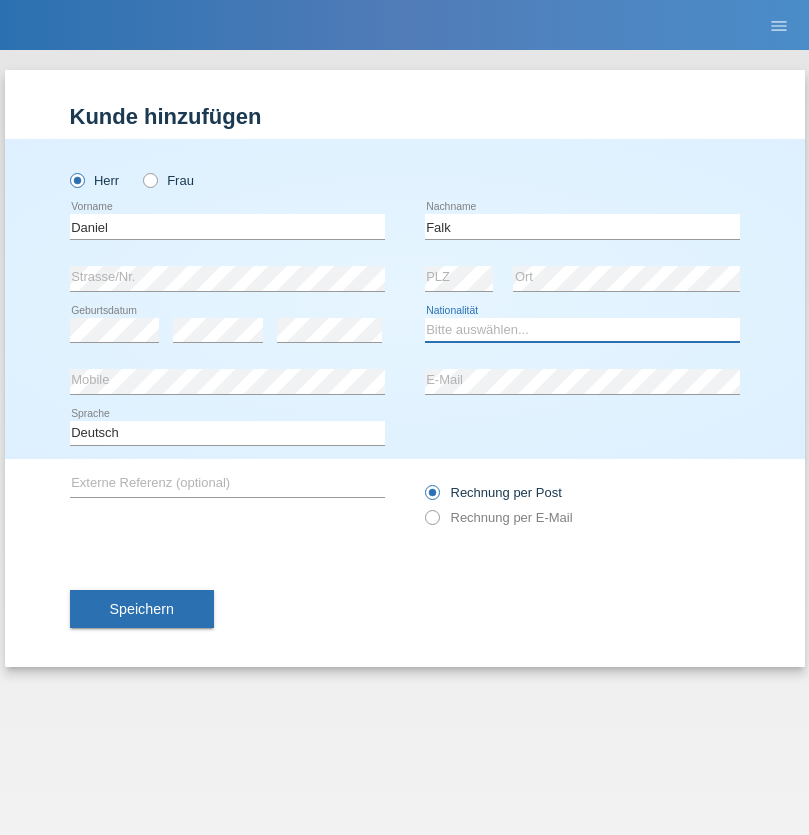 select on "CH" 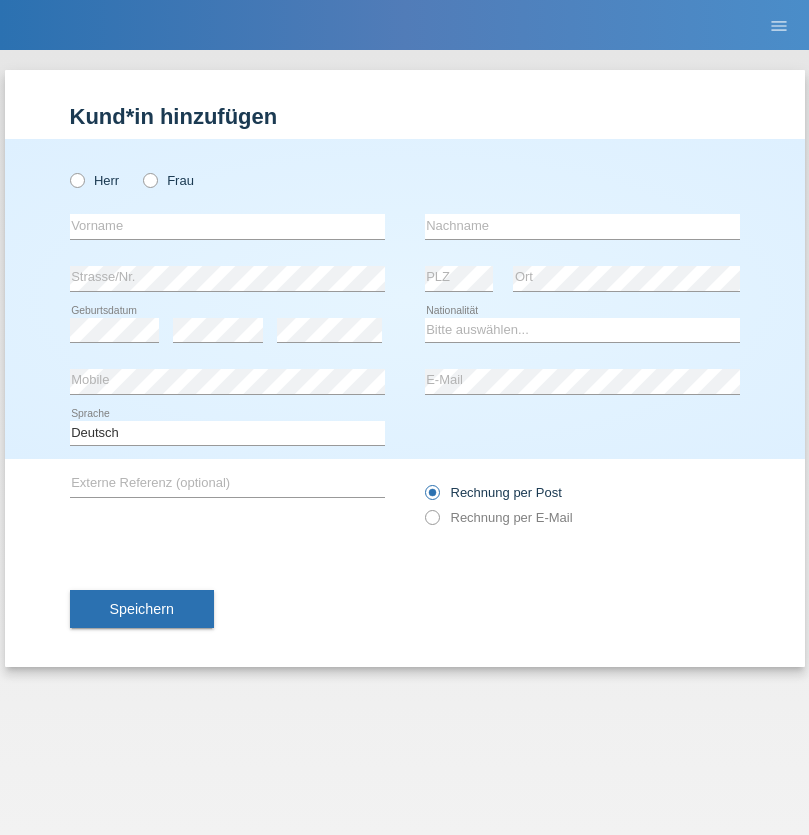 scroll, scrollTop: 0, scrollLeft: 0, axis: both 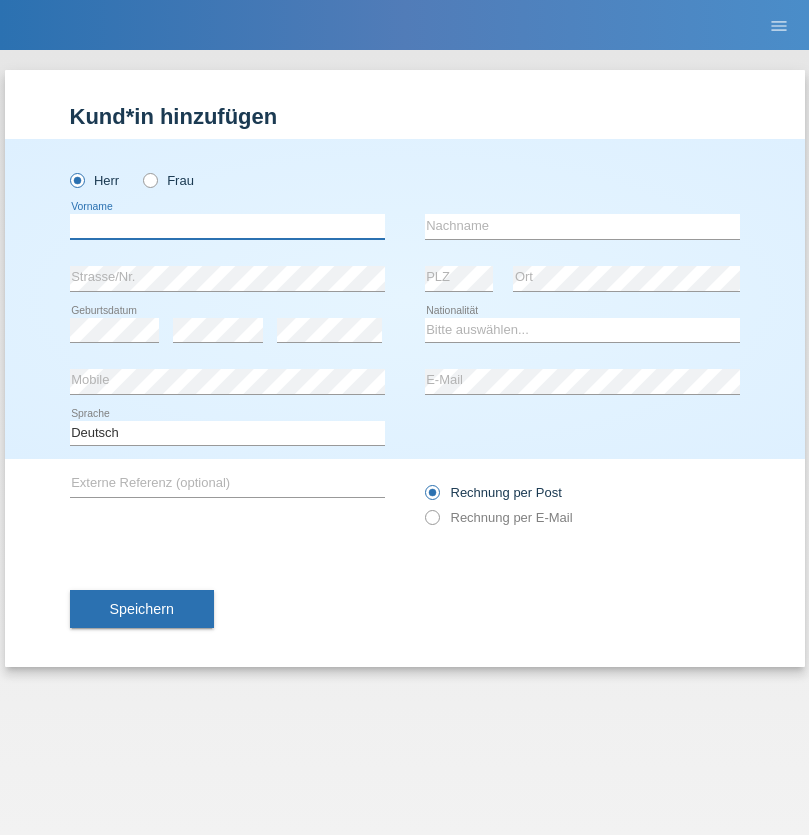 click at bounding box center (227, 226) 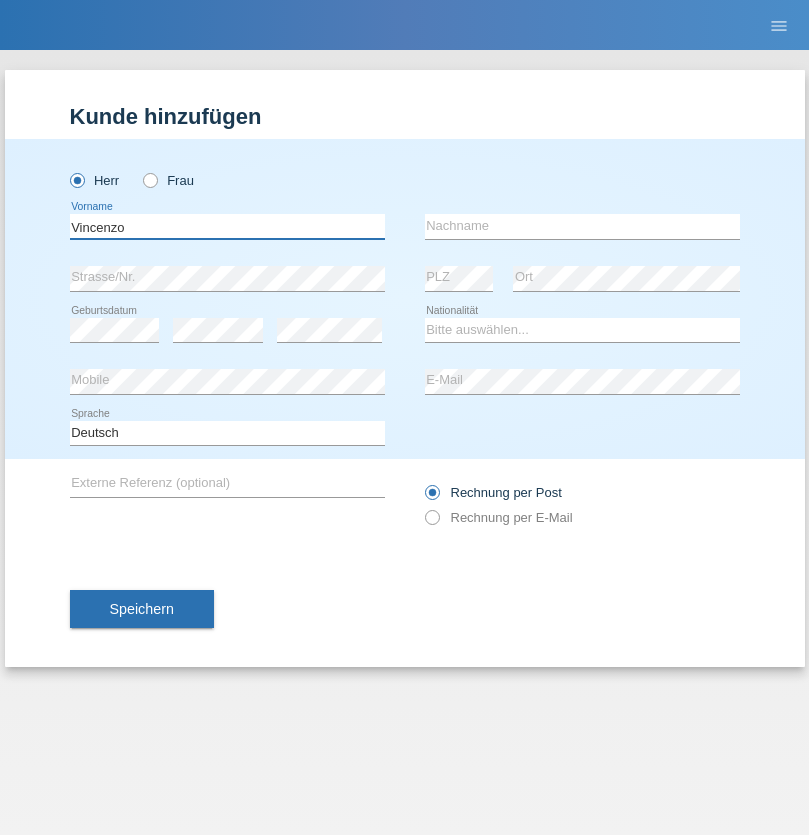 type on "Vincenzo" 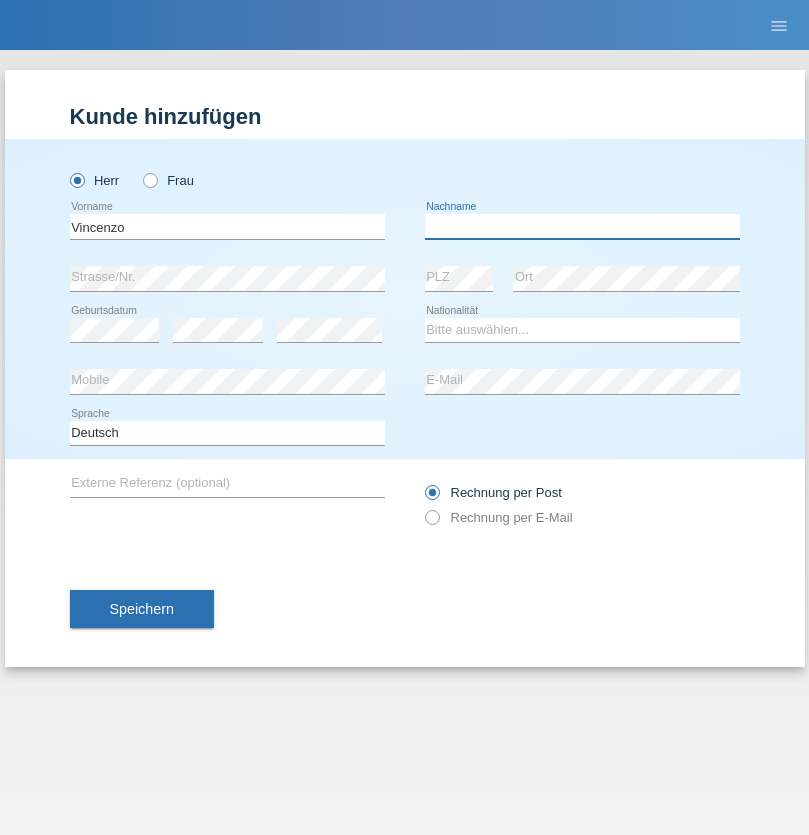 click at bounding box center (582, 226) 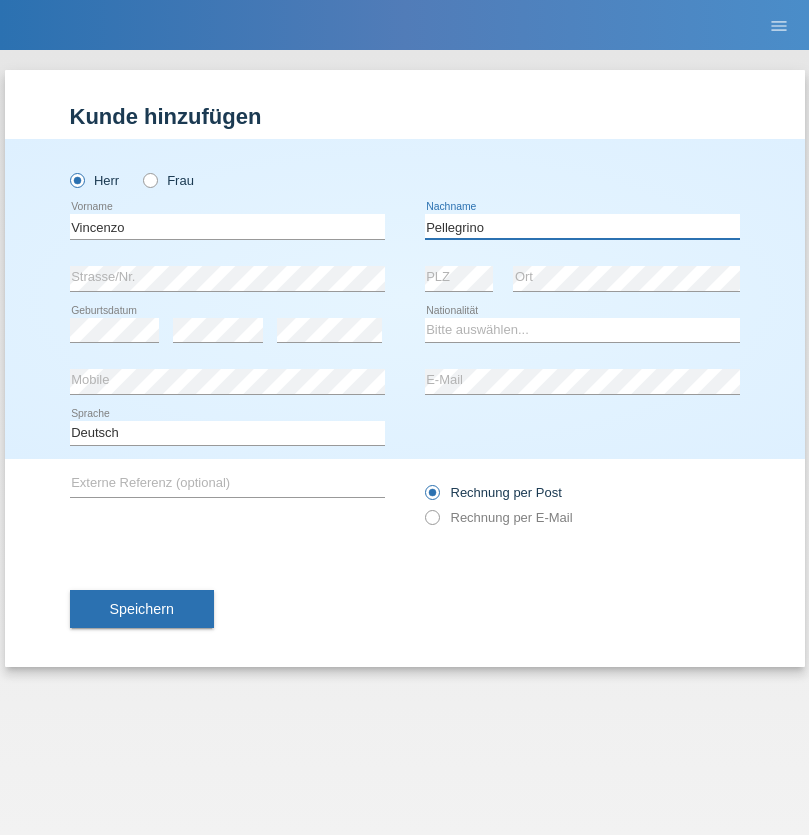 type on "Pellegrino" 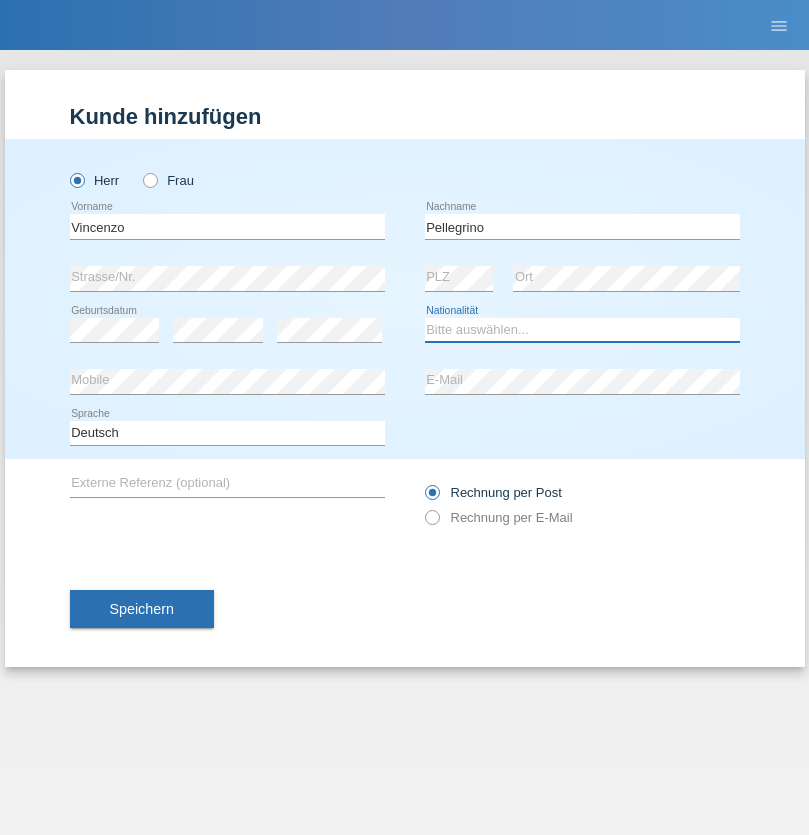 select on "IT" 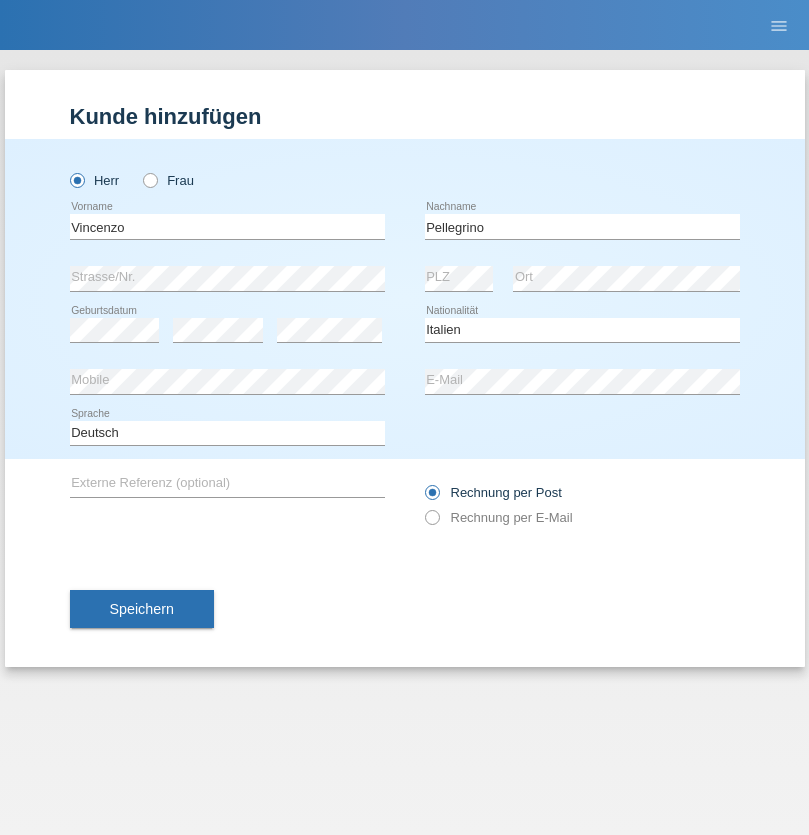 select on "C" 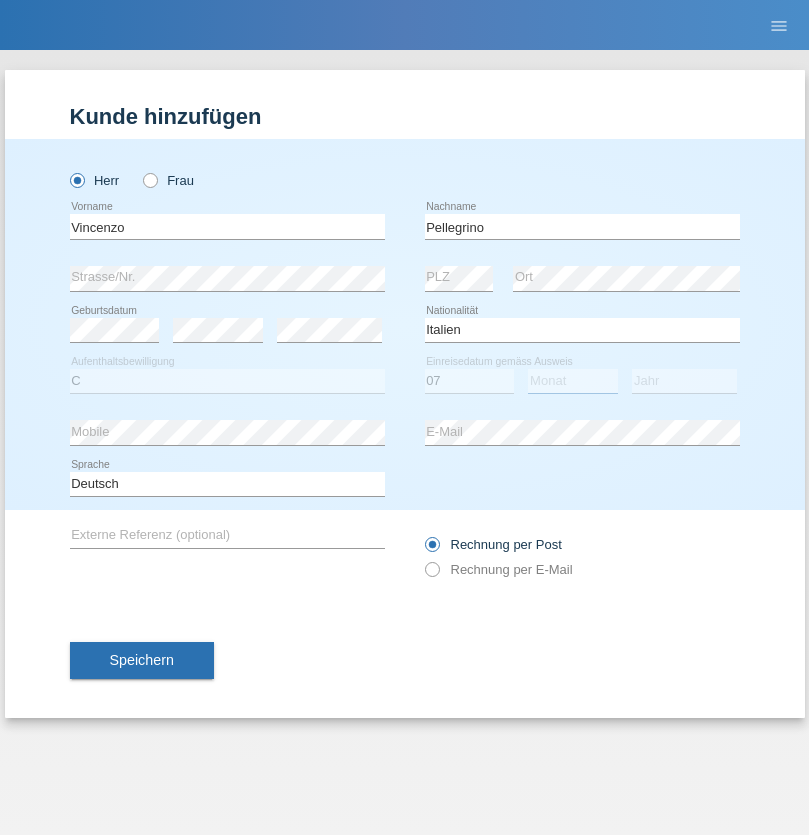select on "07" 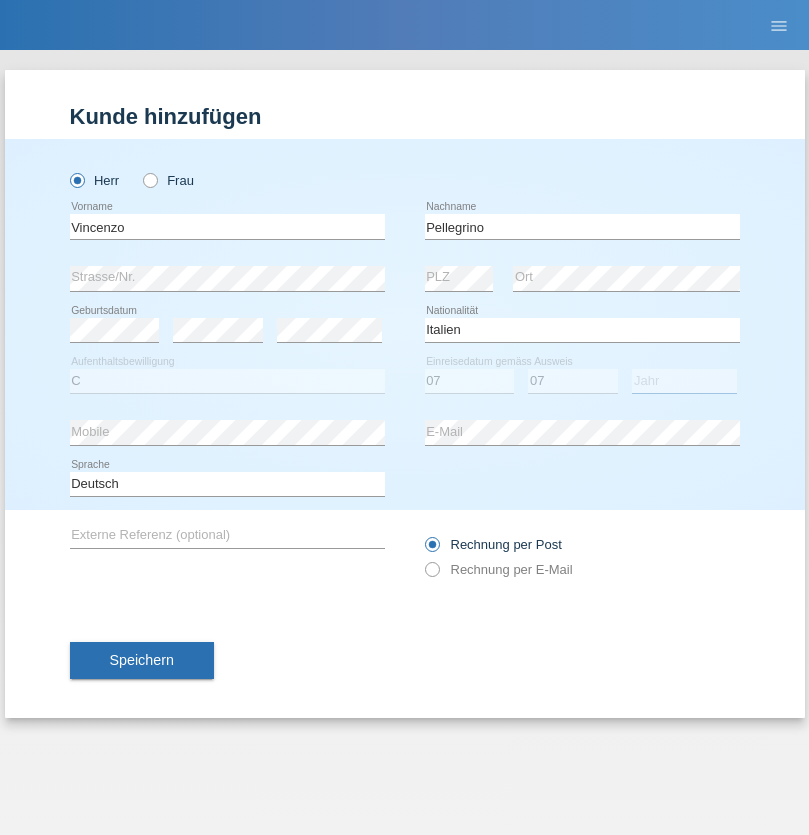 select on "2021" 